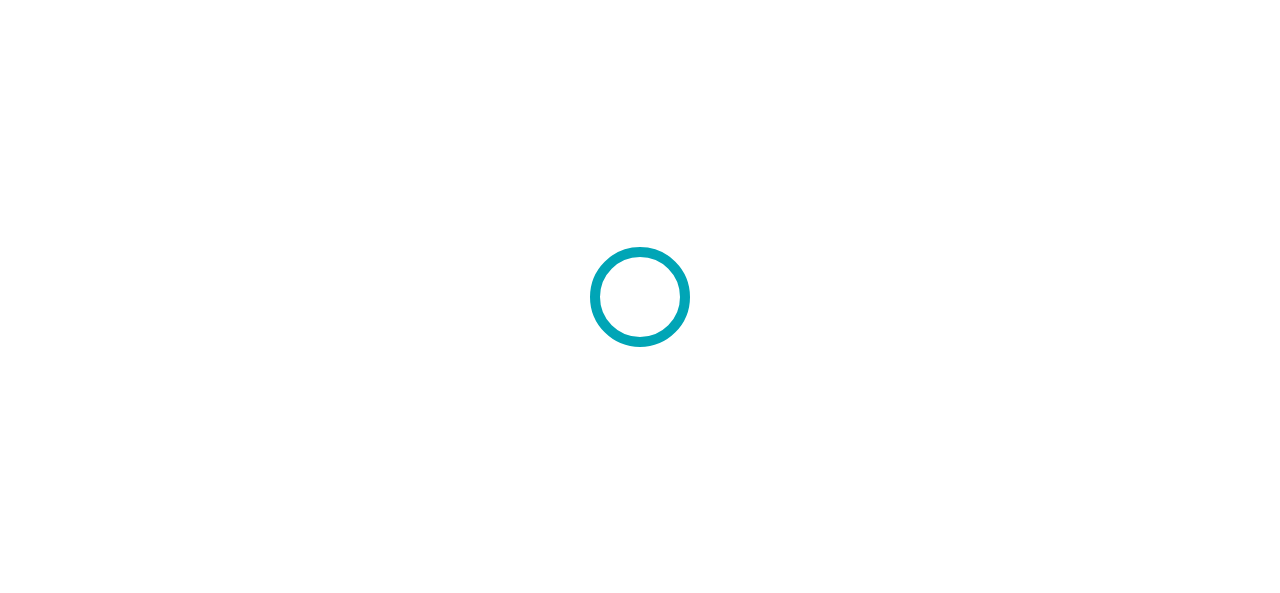 scroll, scrollTop: 0, scrollLeft: 0, axis: both 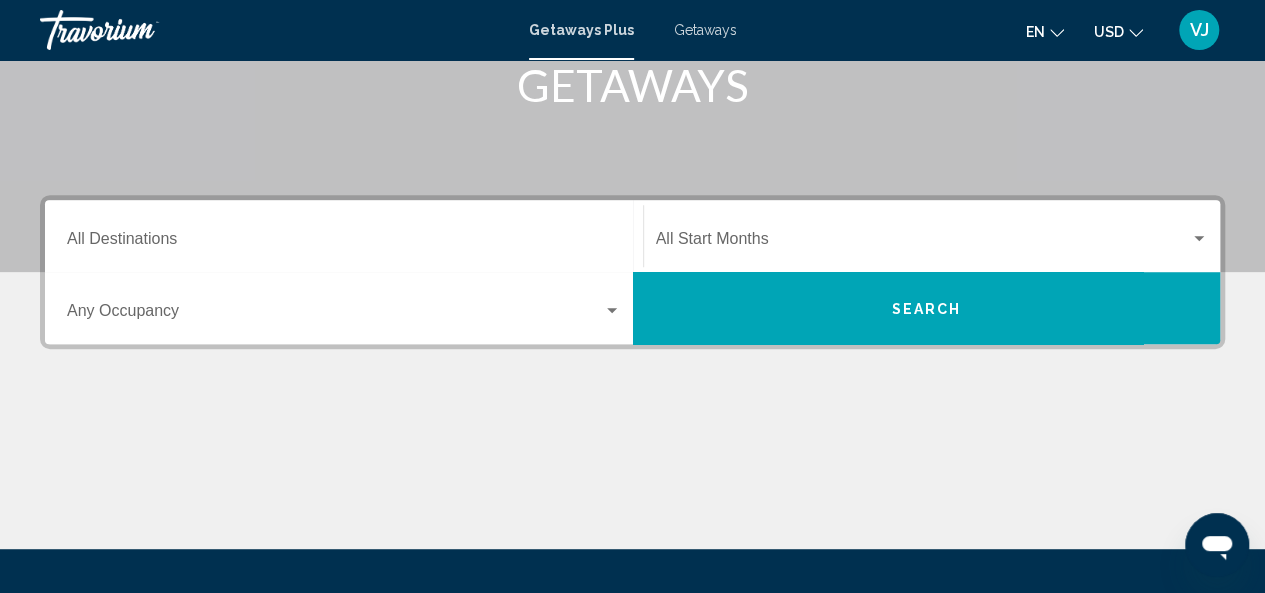 click on "Start Month All Start Months" 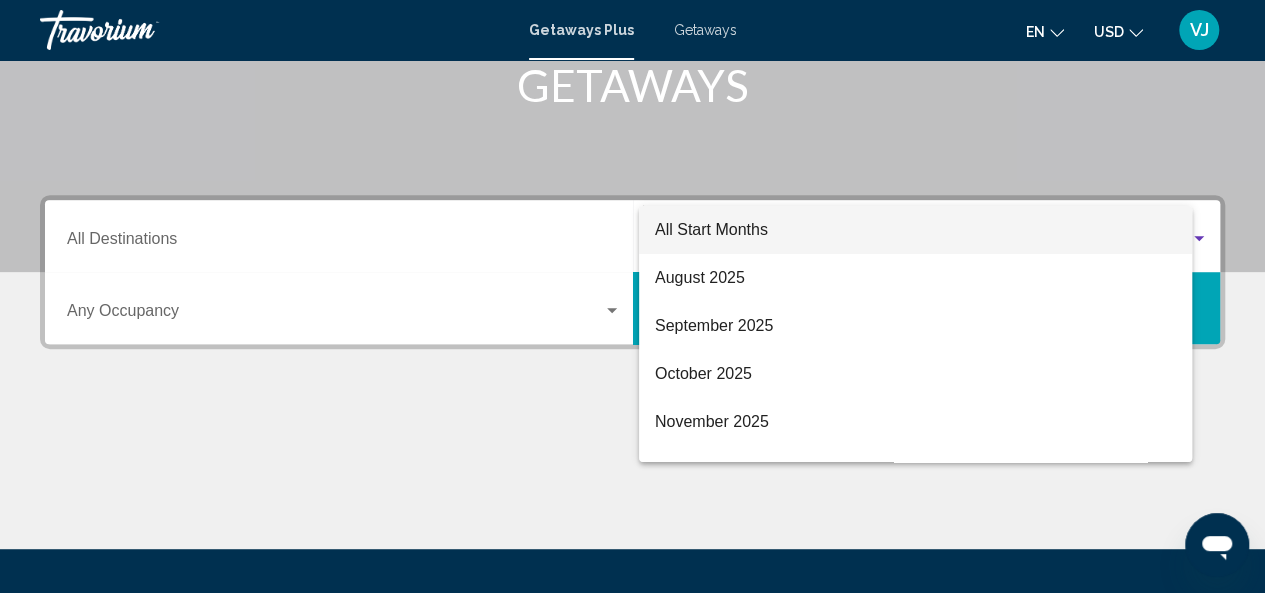 scroll, scrollTop: 458, scrollLeft: 0, axis: vertical 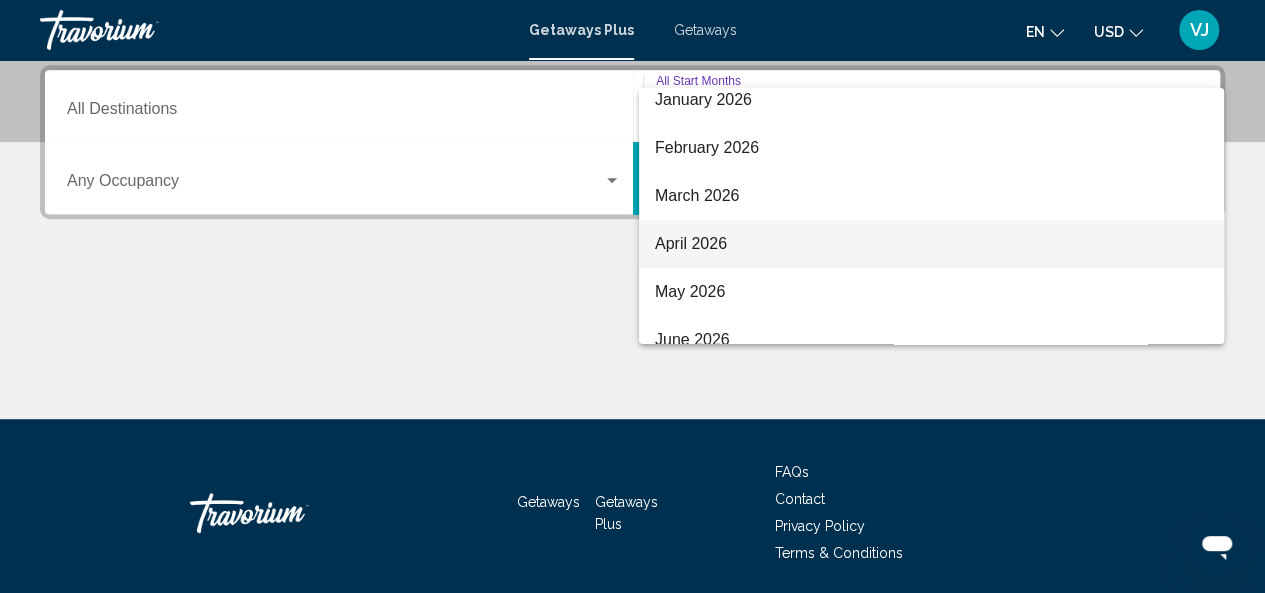 click on "April 2026" at bounding box center [931, 244] 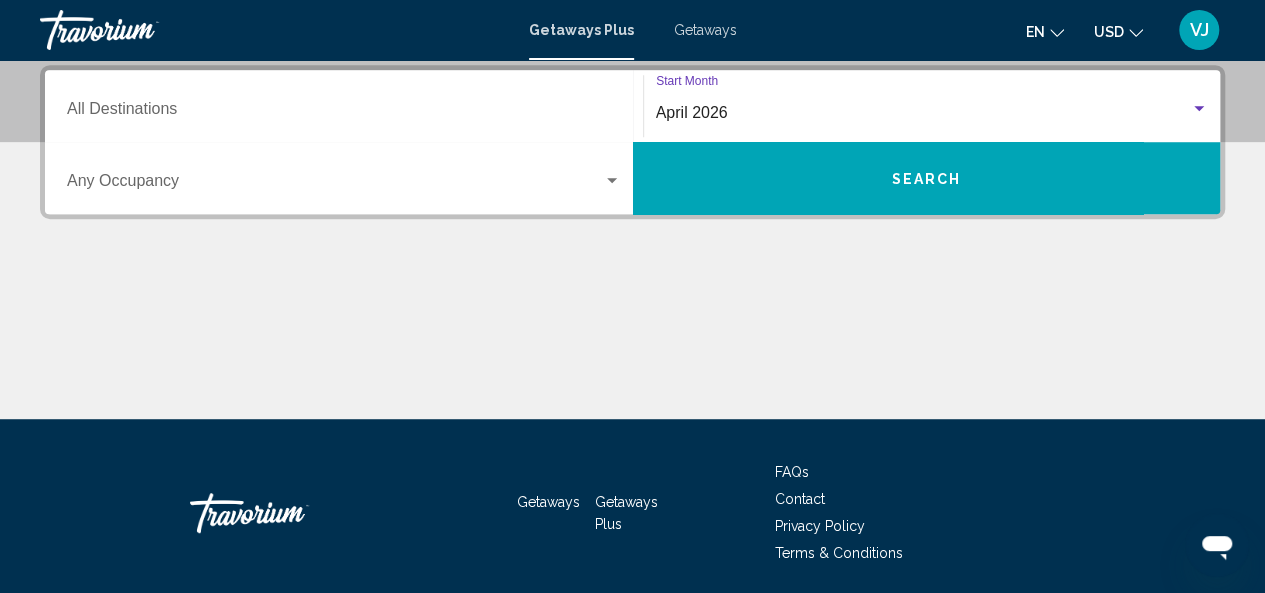 scroll, scrollTop: 358, scrollLeft: 0, axis: vertical 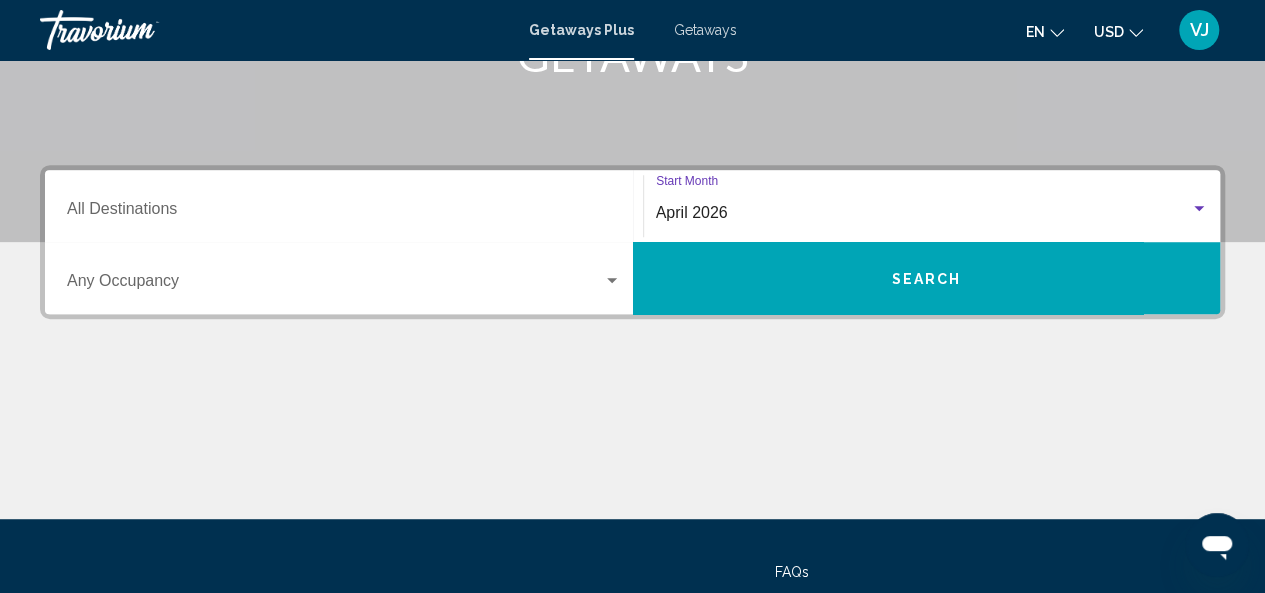 click on "Search" at bounding box center [926, 279] 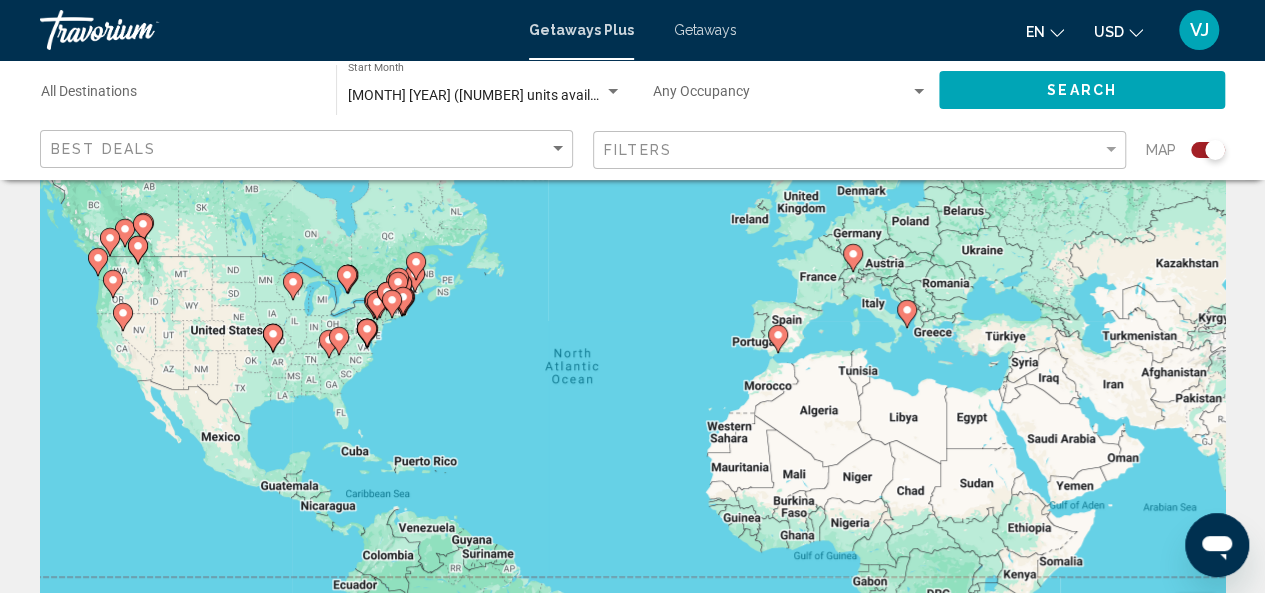 scroll, scrollTop: 100, scrollLeft: 0, axis: vertical 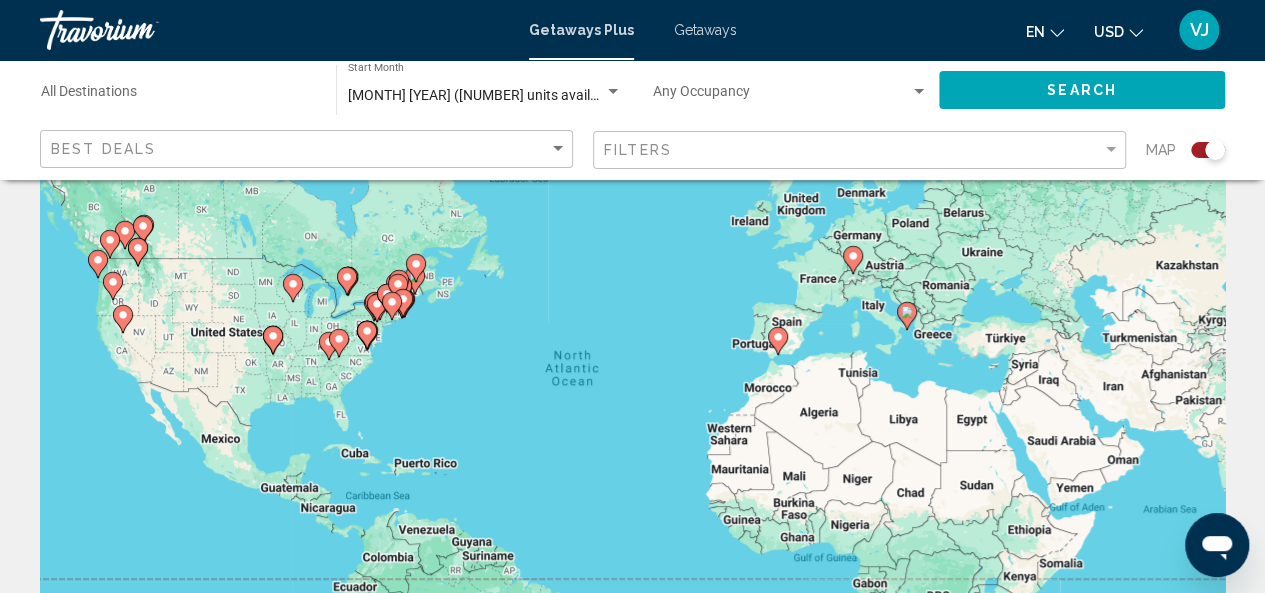 click on "Destination All Destinations" at bounding box center [178, 96] 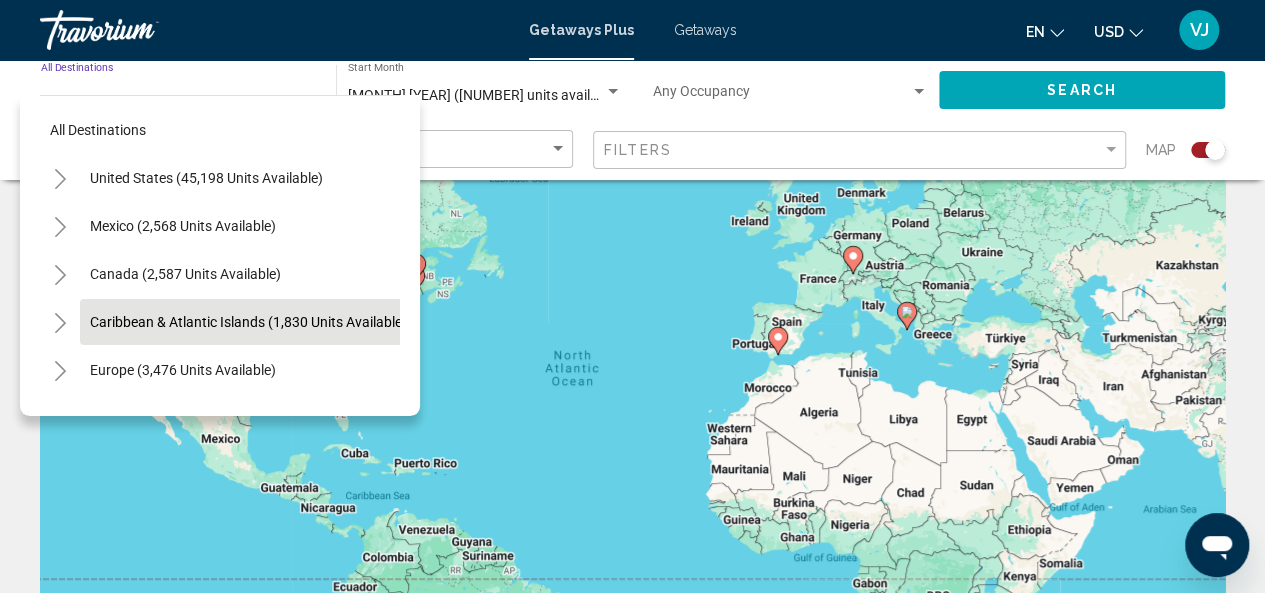 click on "Caribbean & Atlantic Islands (1,830 units available)" at bounding box center [183, 370] 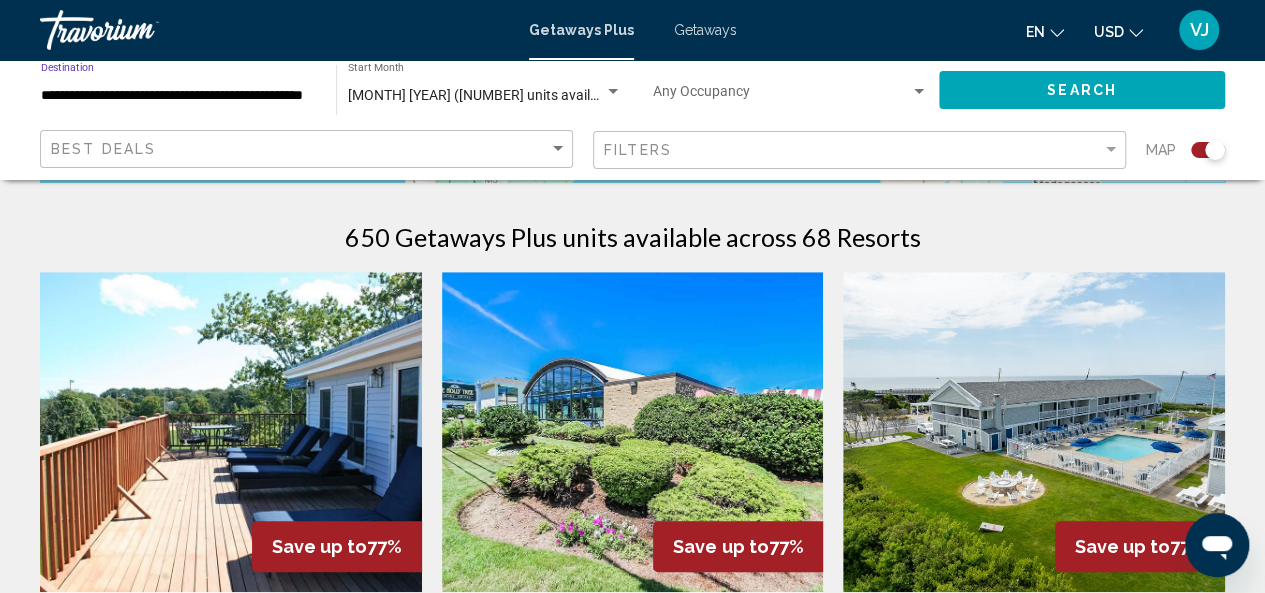 scroll, scrollTop: 600, scrollLeft: 0, axis: vertical 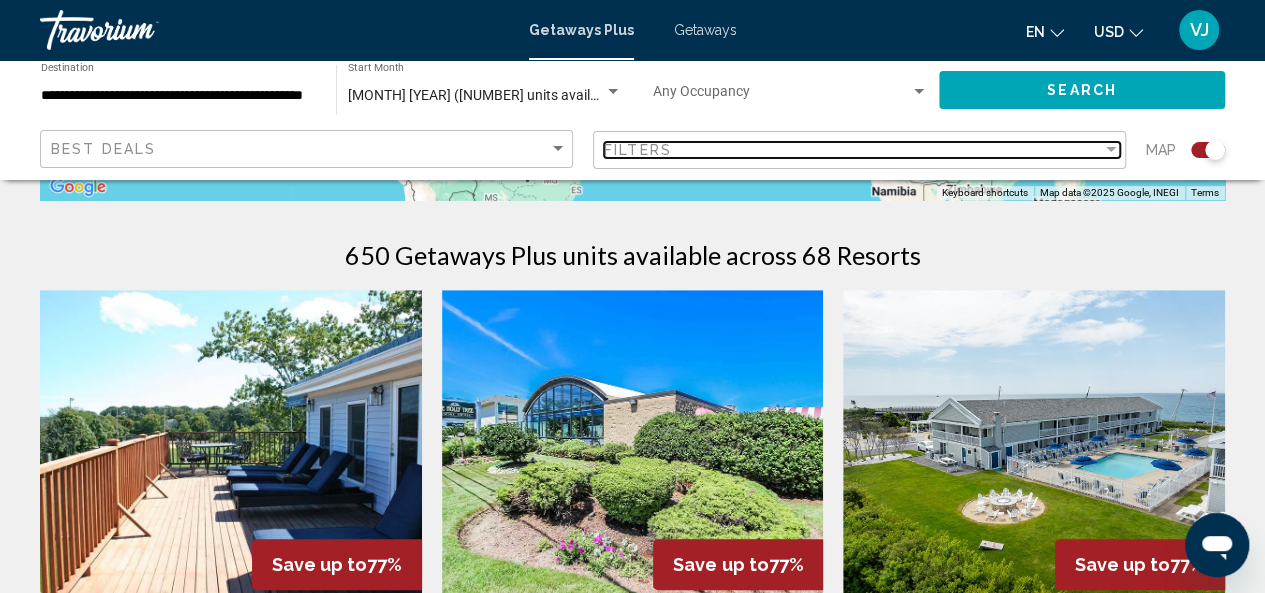 click at bounding box center [1111, 150] 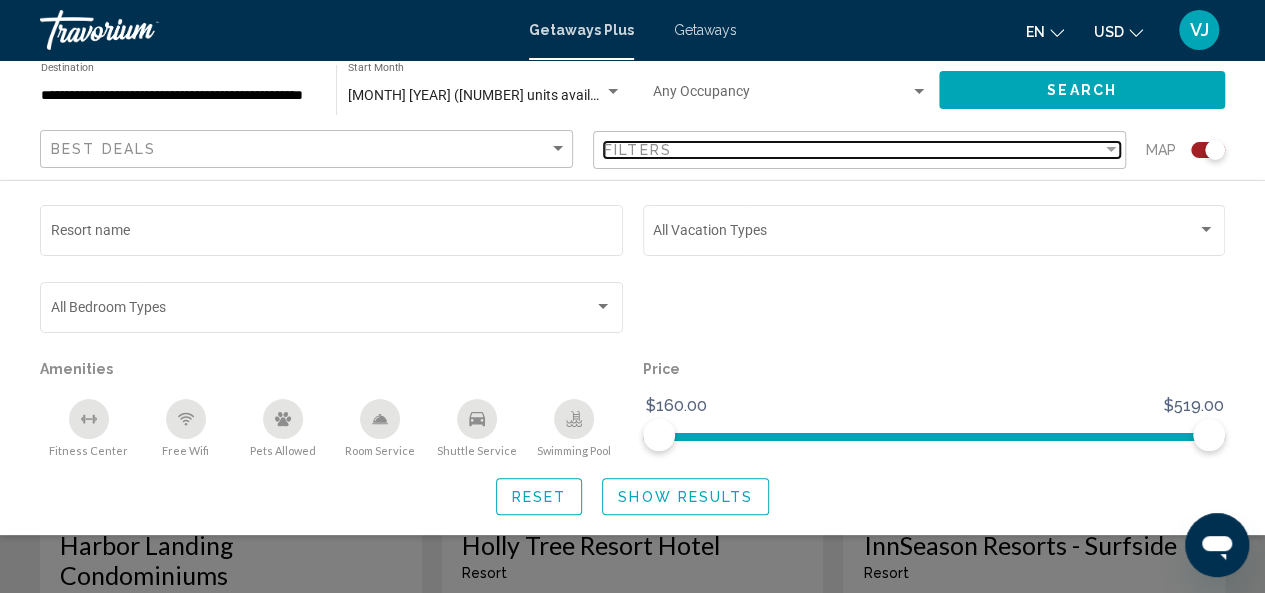 scroll, scrollTop: 600, scrollLeft: 0, axis: vertical 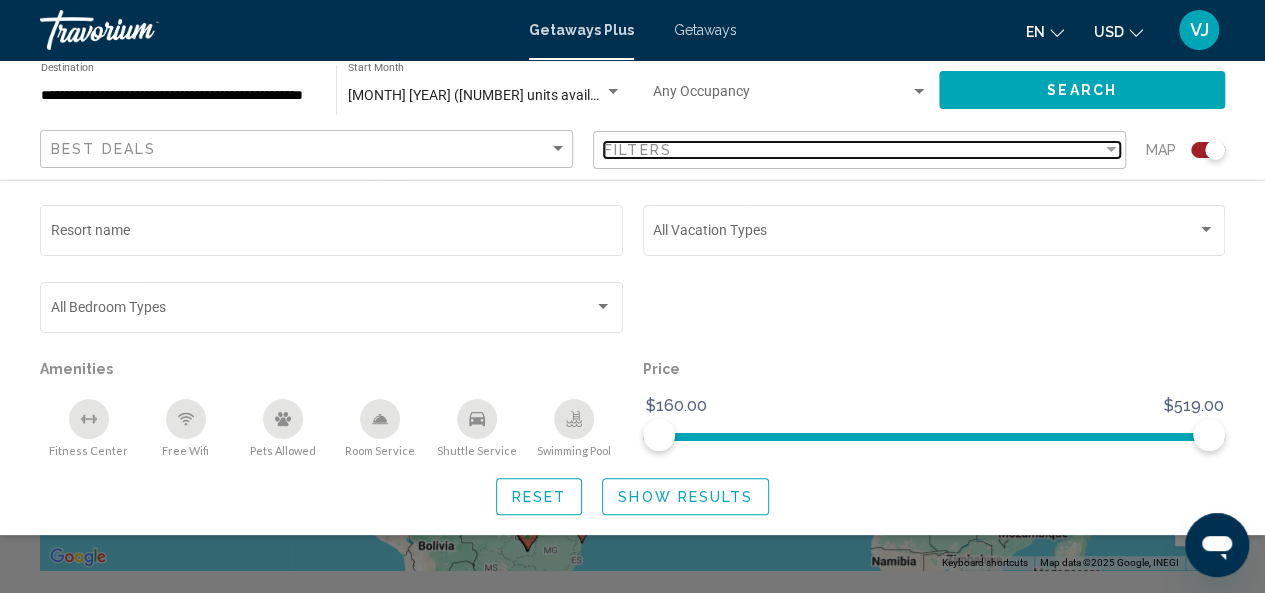 click at bounding box center [1111, 149] 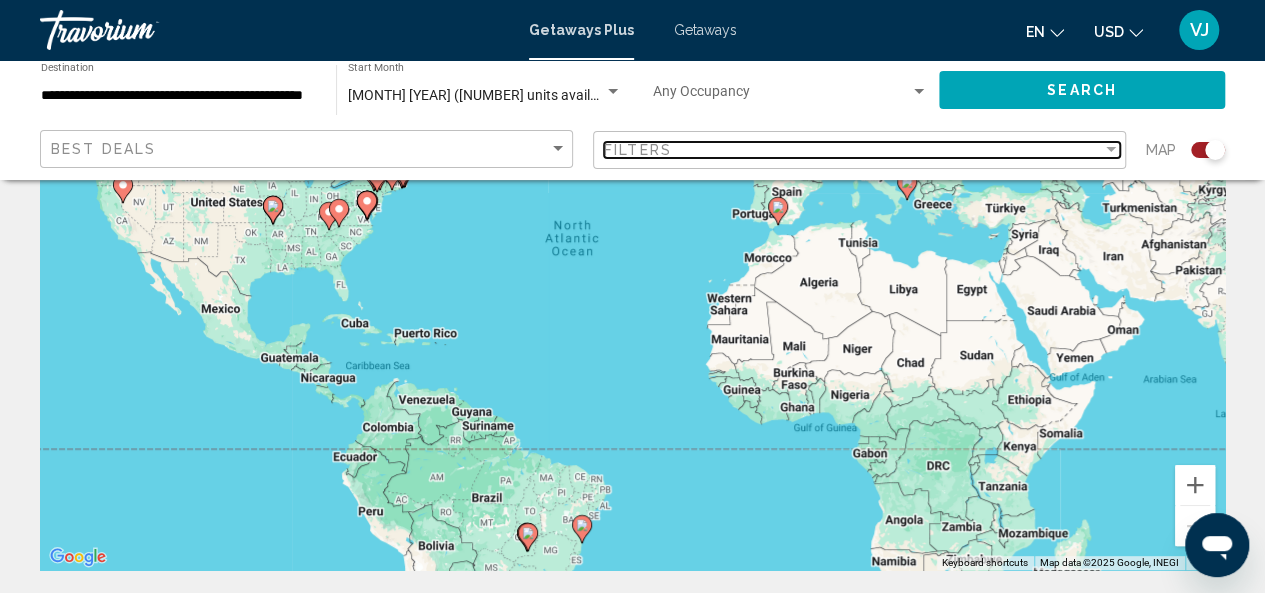 click at bounding box center [1111, 149] 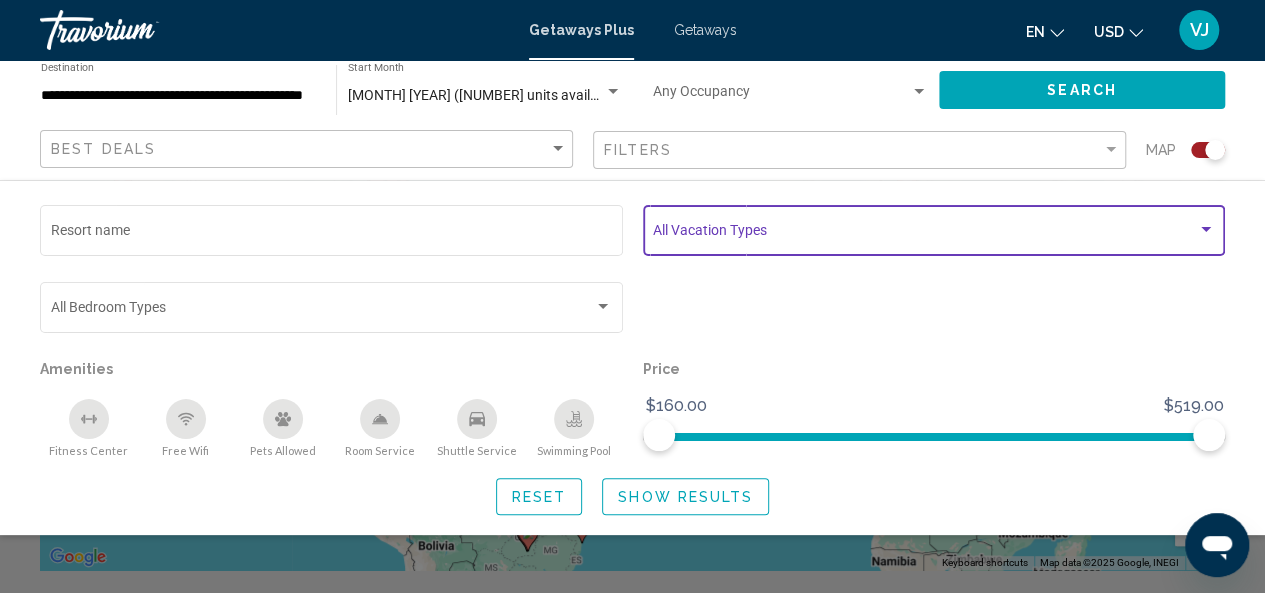 click at bounding box center (1206, 230) 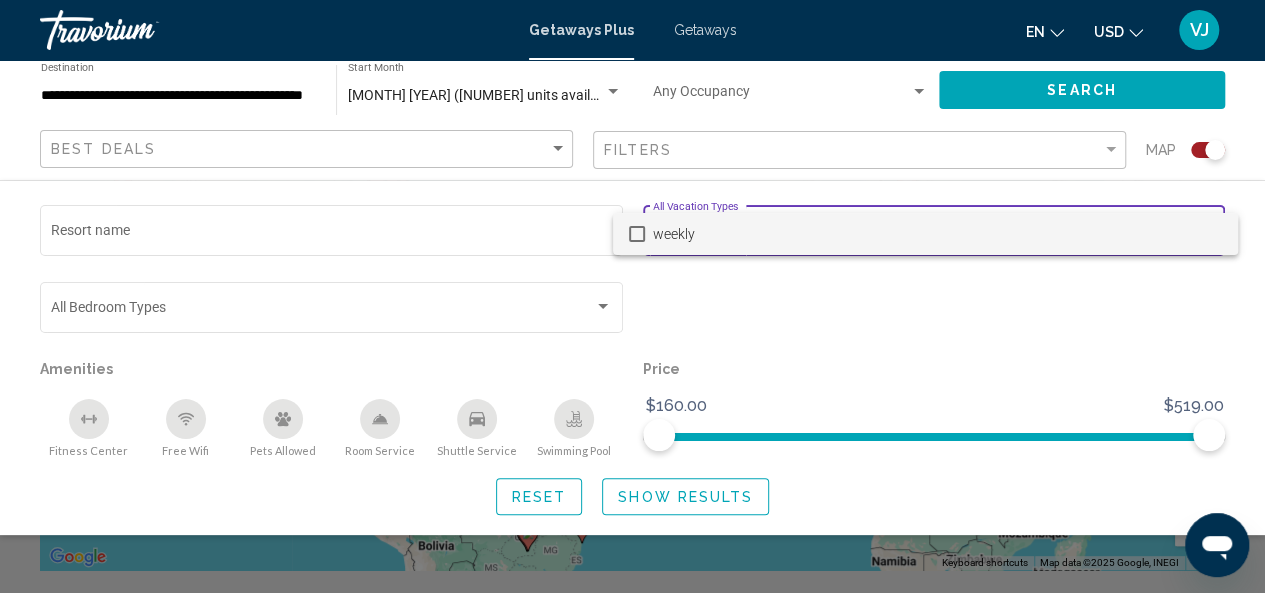click at bounding box center [632, 296] 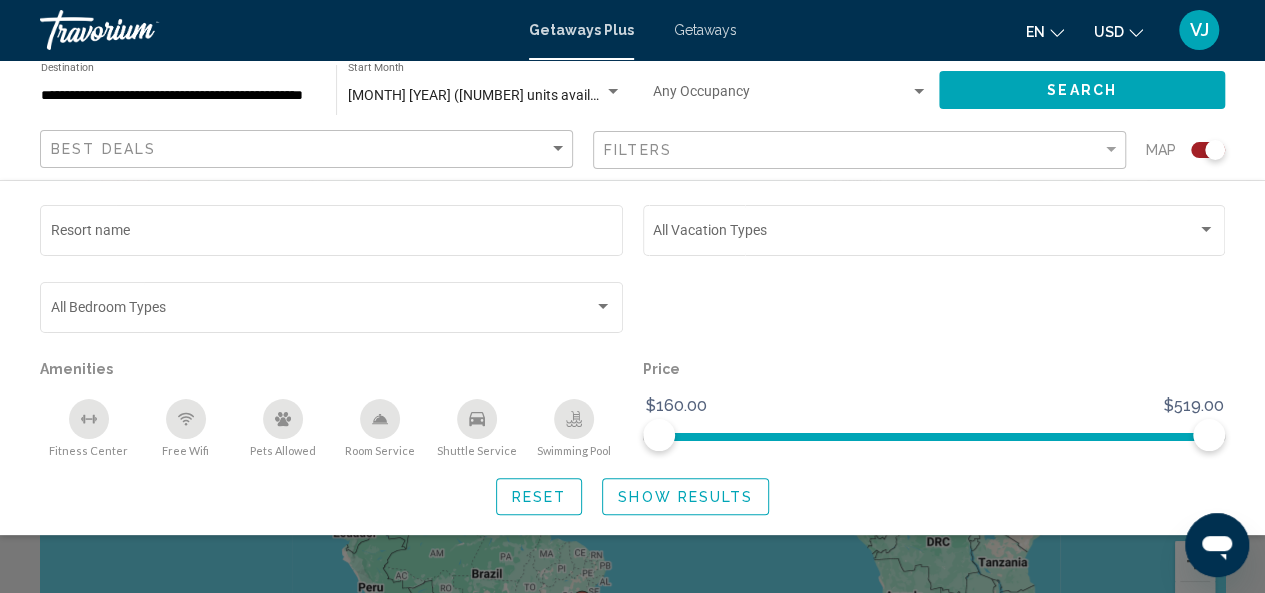 scroll, scrollTop: 30, scrollLeft: 0, axis: vertical 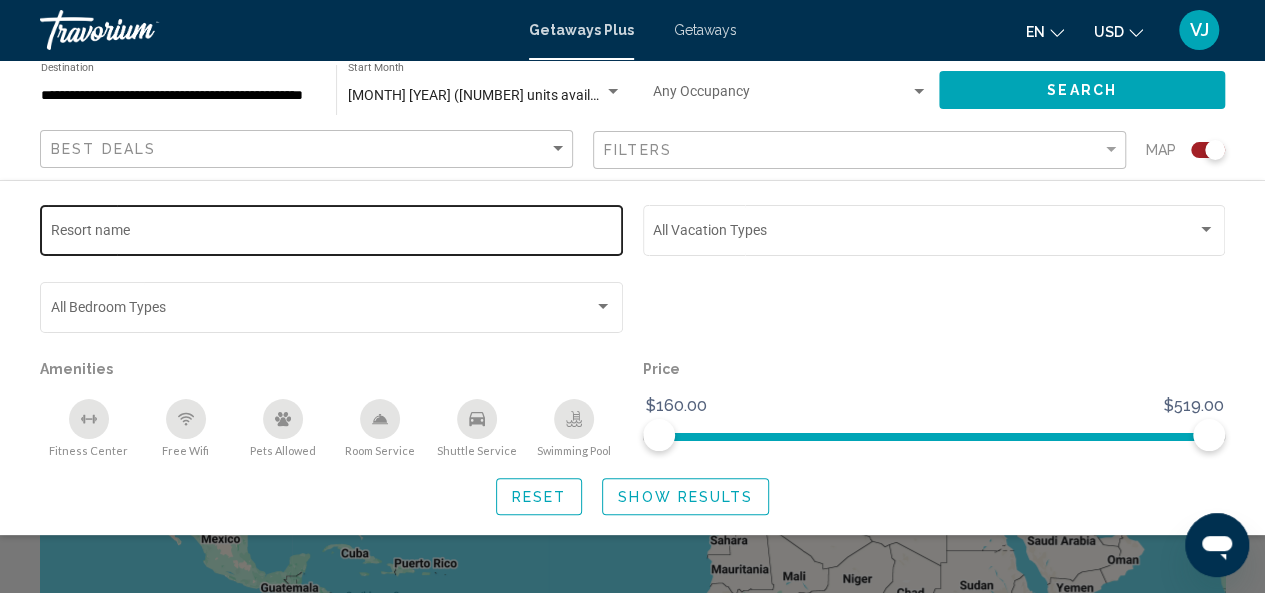 click on "Resort name" at bounding box center (332, 234) 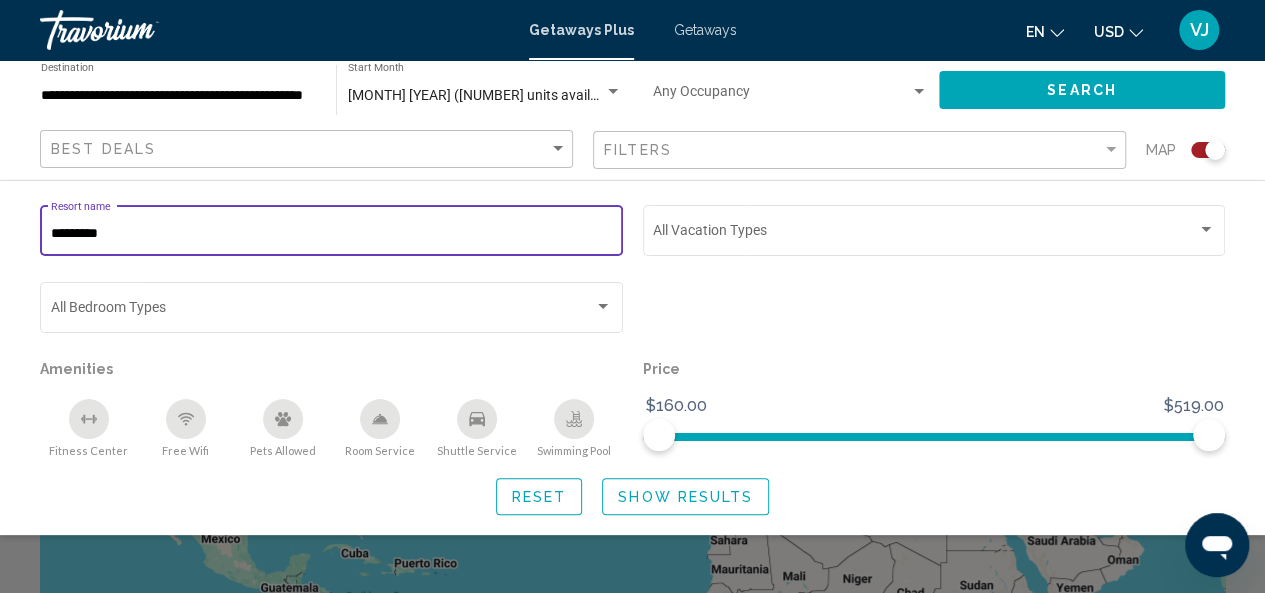 type on "*********" 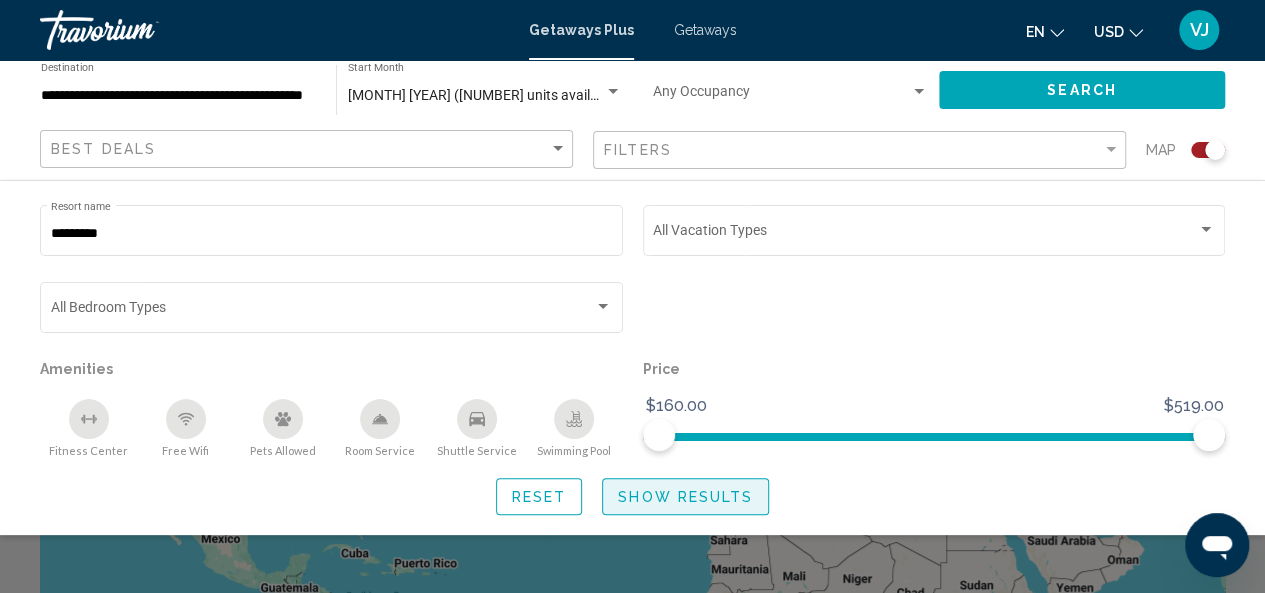 click on "Show Results" 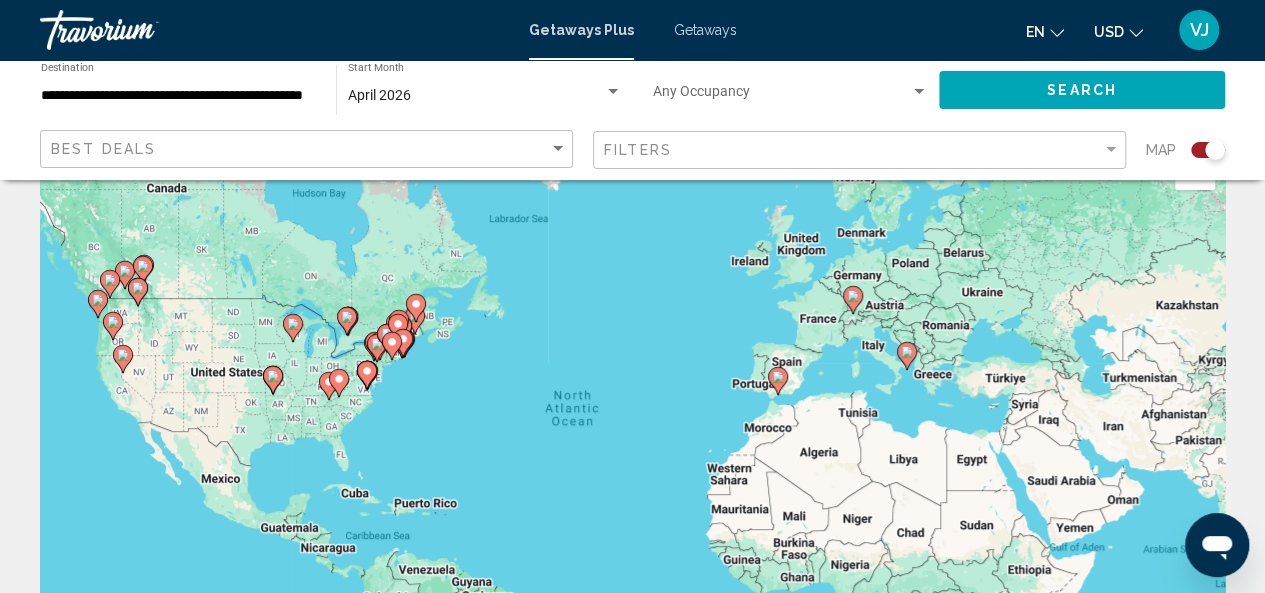 scroll, scrollTop: 0, scrollLeft: 0, axis: both 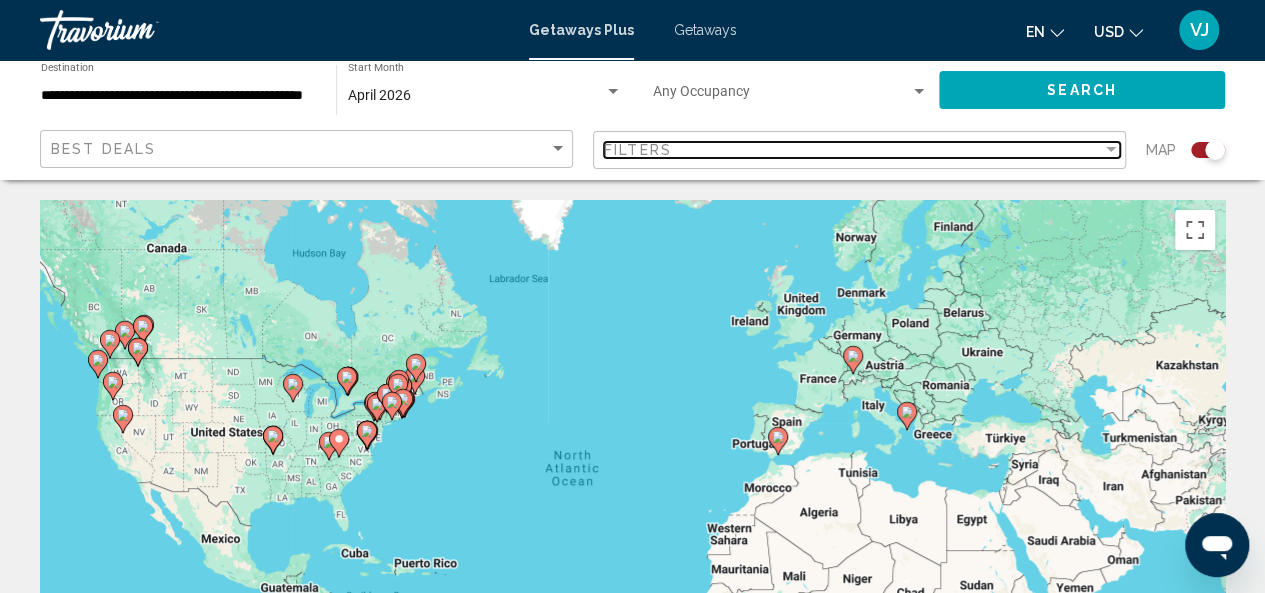 click at bounding box center [1111, 150] 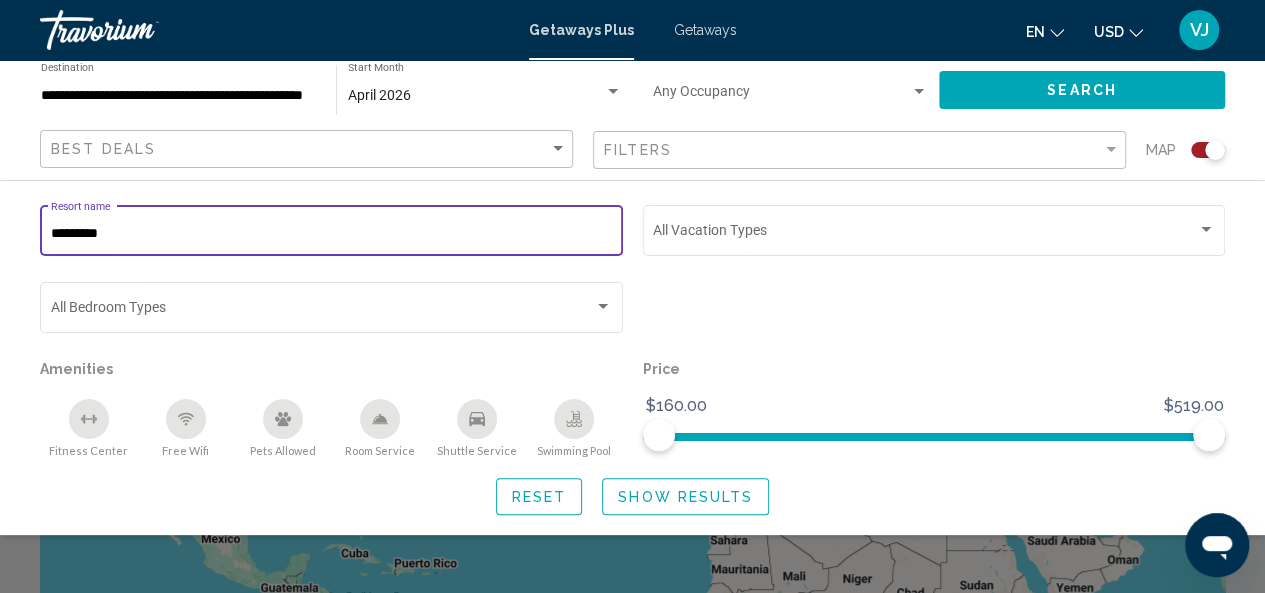 drag, startPoint x: 141, startPoint y: 233, endPoint x: 14, endPoint y: 253, distance: 128.56516 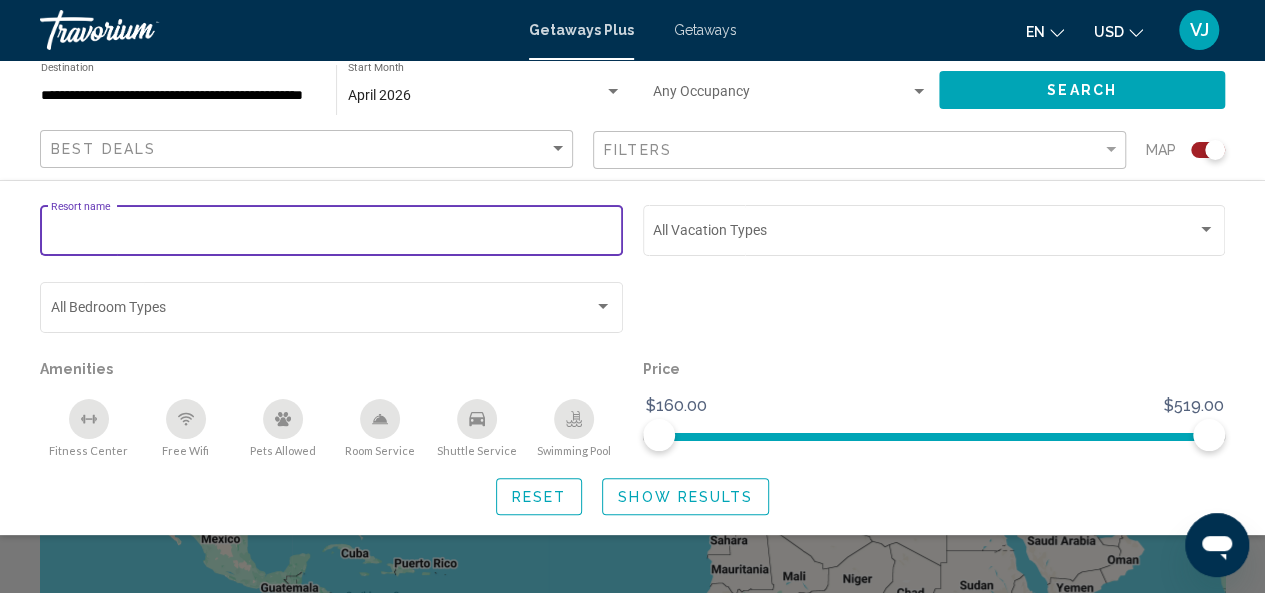 type 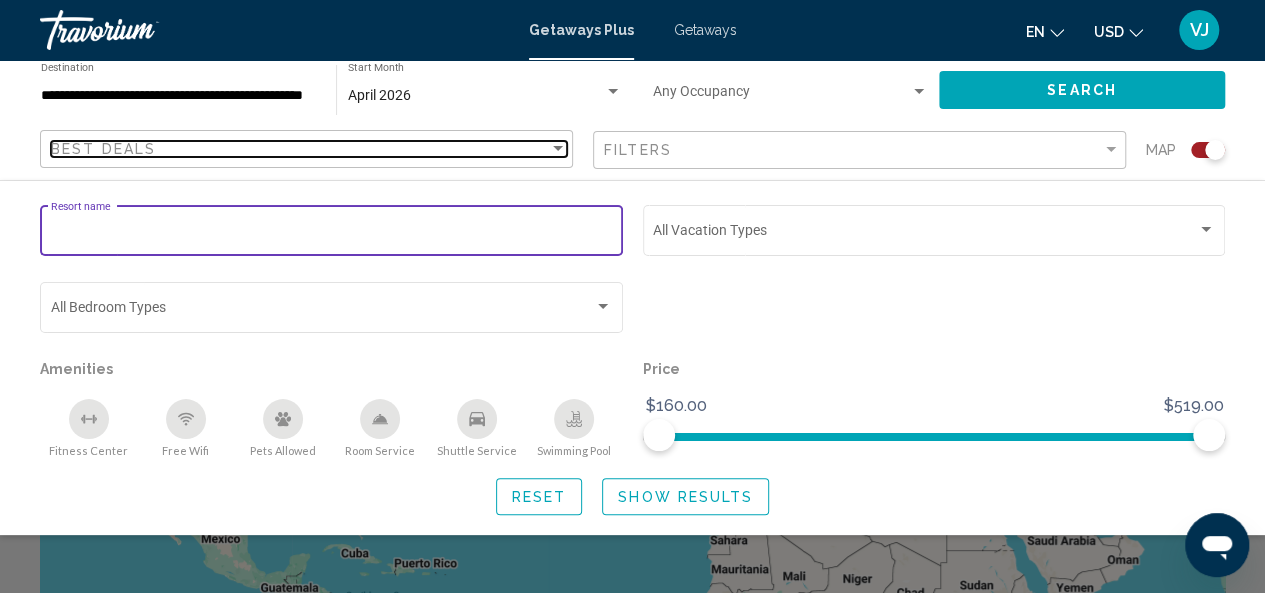click at bounding box center (558, 148) 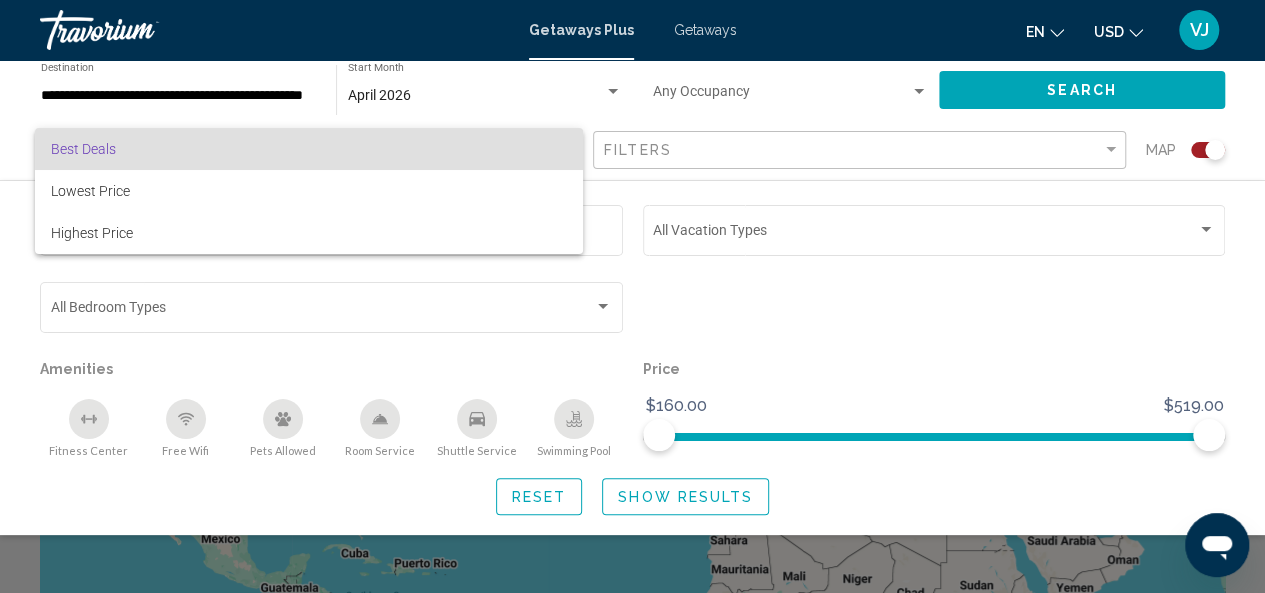 click at bounding box center (632, 296) 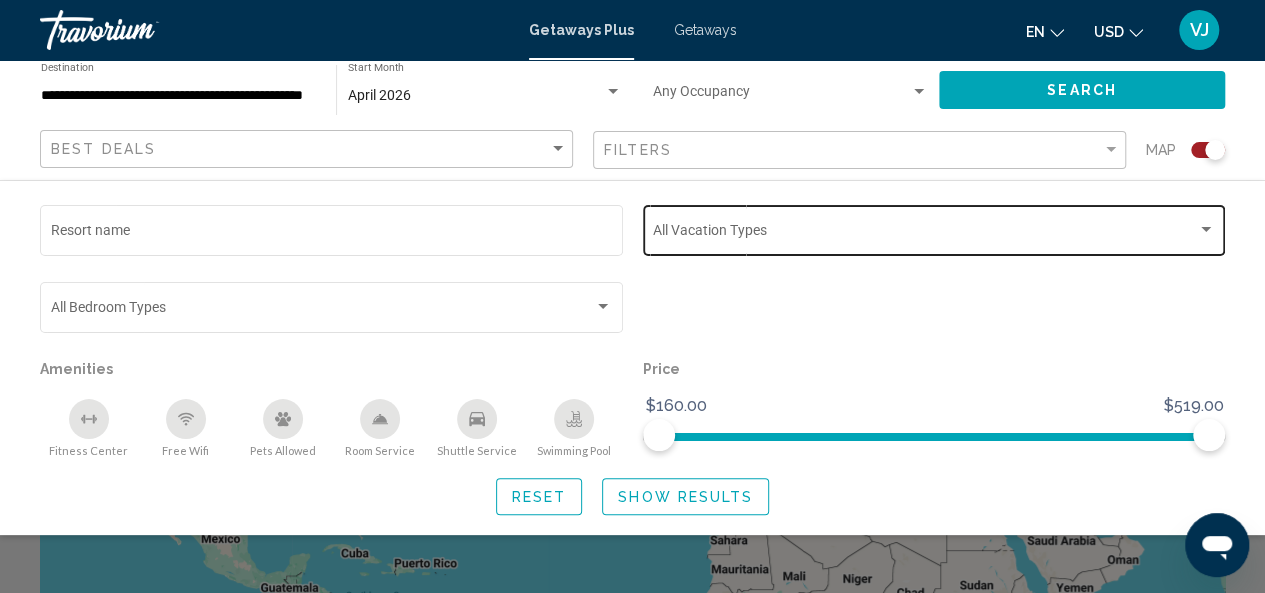 click at bounding box center [1206, 229] 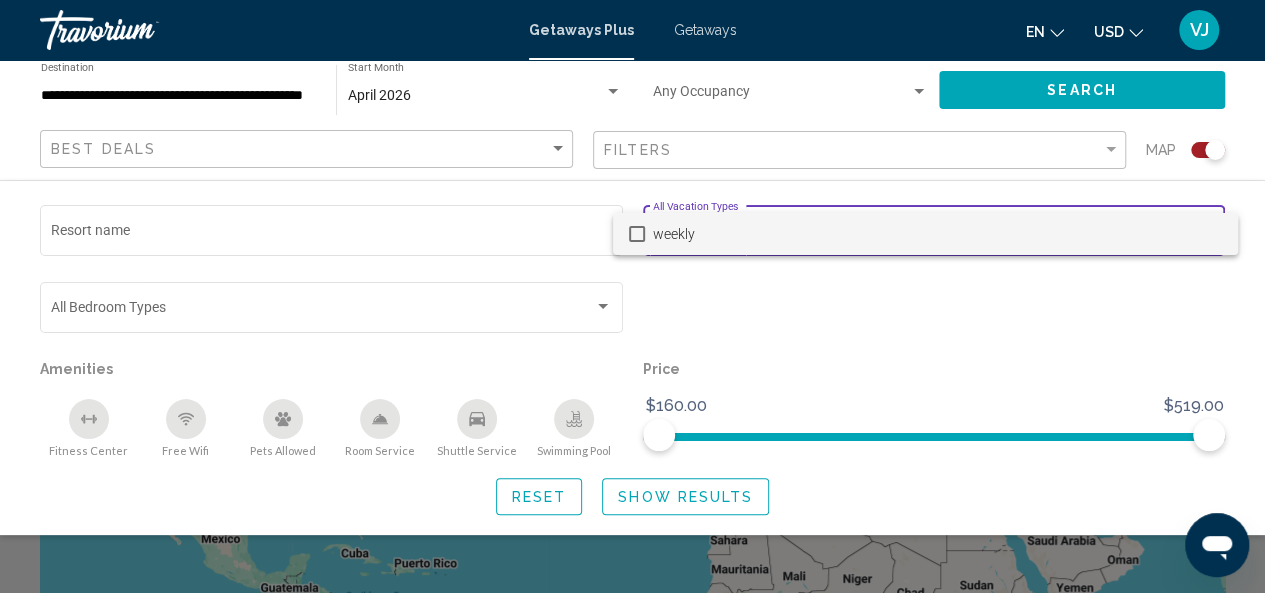 scroll, scrollTop: 100, scrollLeft: 0, axis: vertical 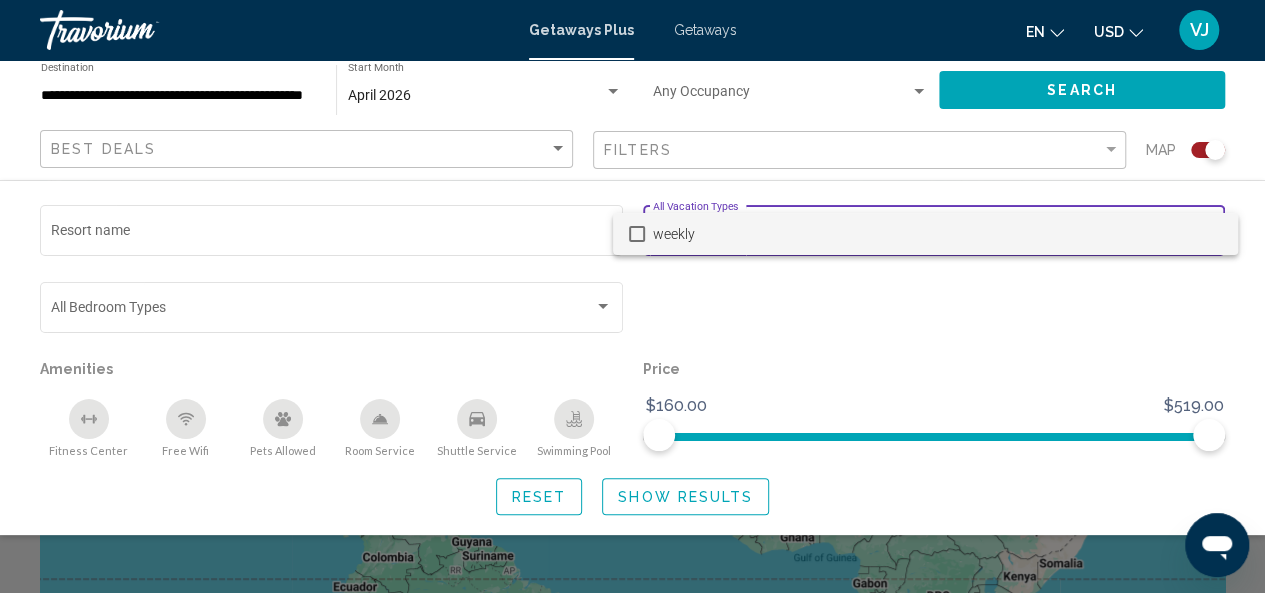 click at bounding box center (632, 296) 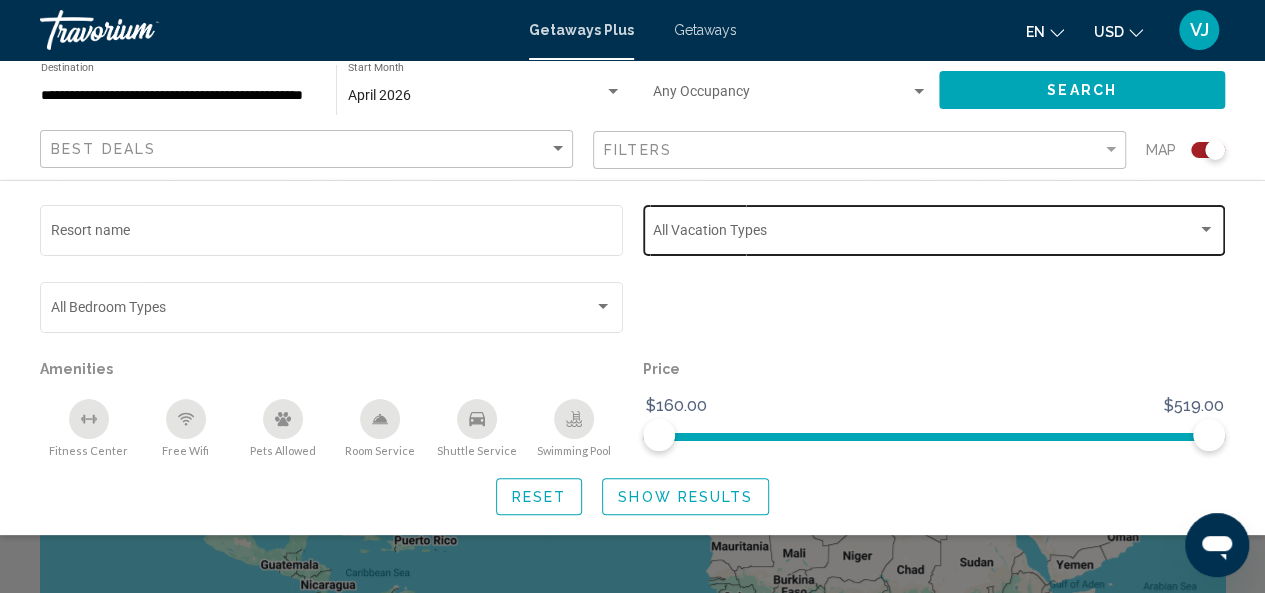 scroll, scrollTop: 0, scrollLeft: 0, axis: both 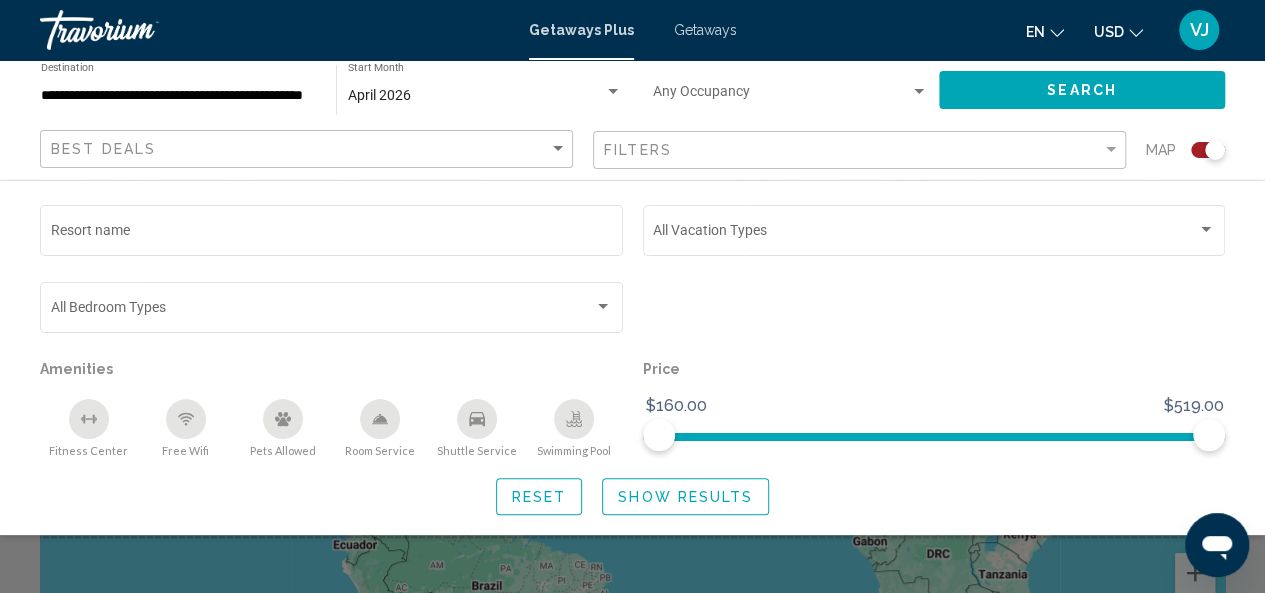 click 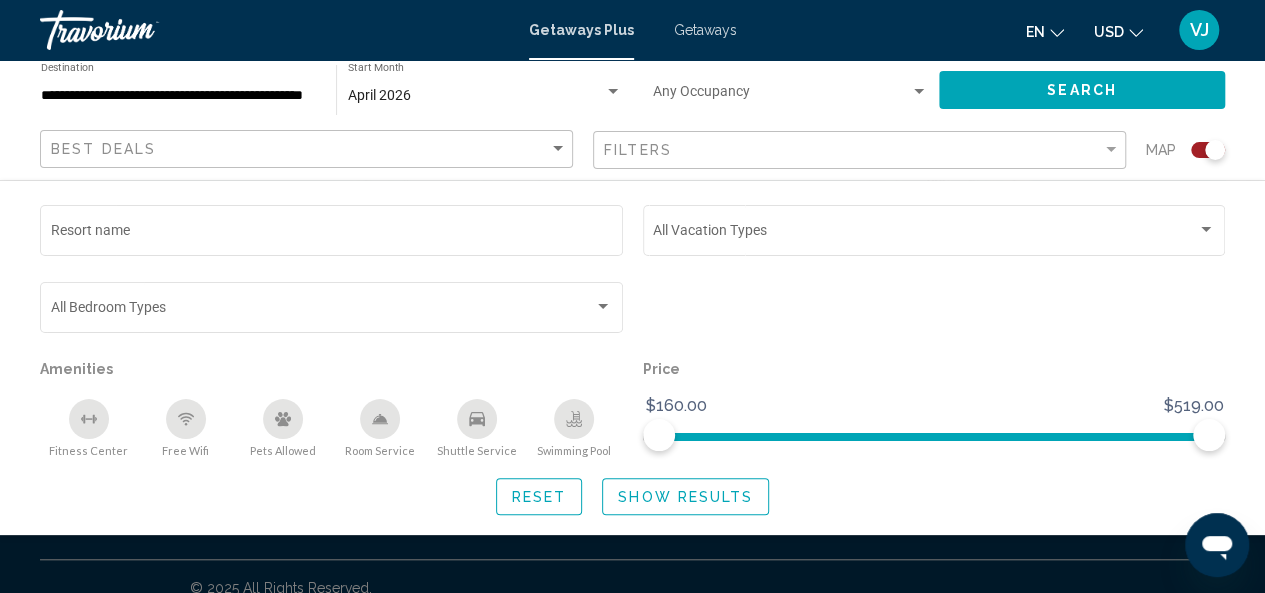 scroll, scrollTop: 536, scrollLeft: 0, axis: vertical 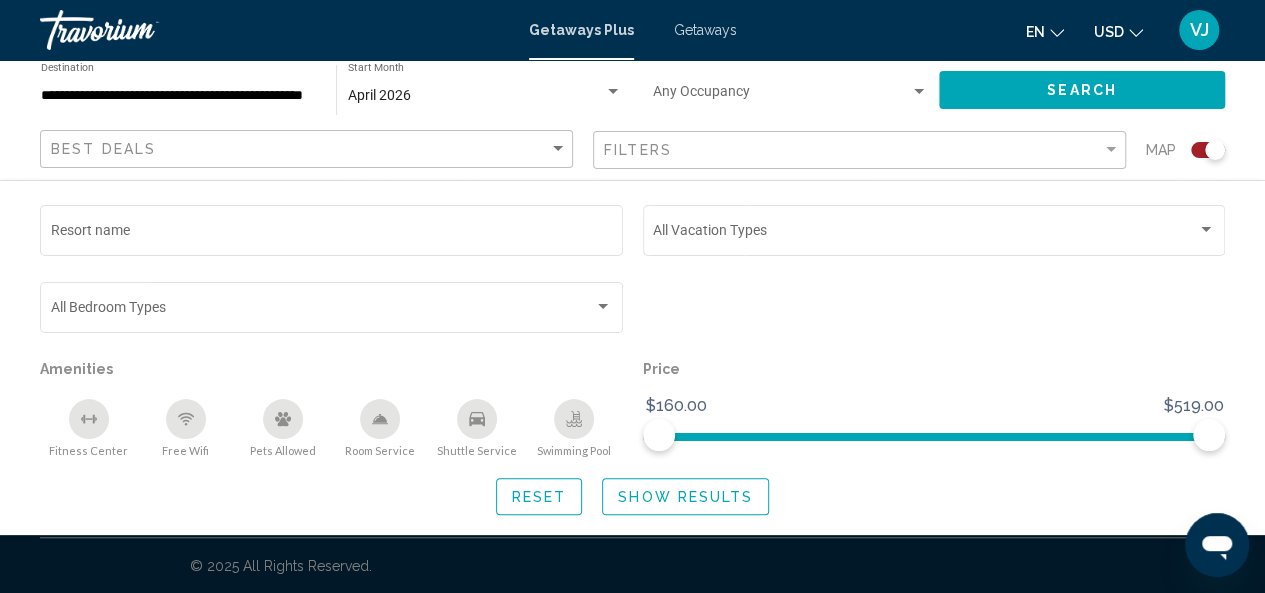click on "Price $160.00 $519.00 $160.00 $519.00" 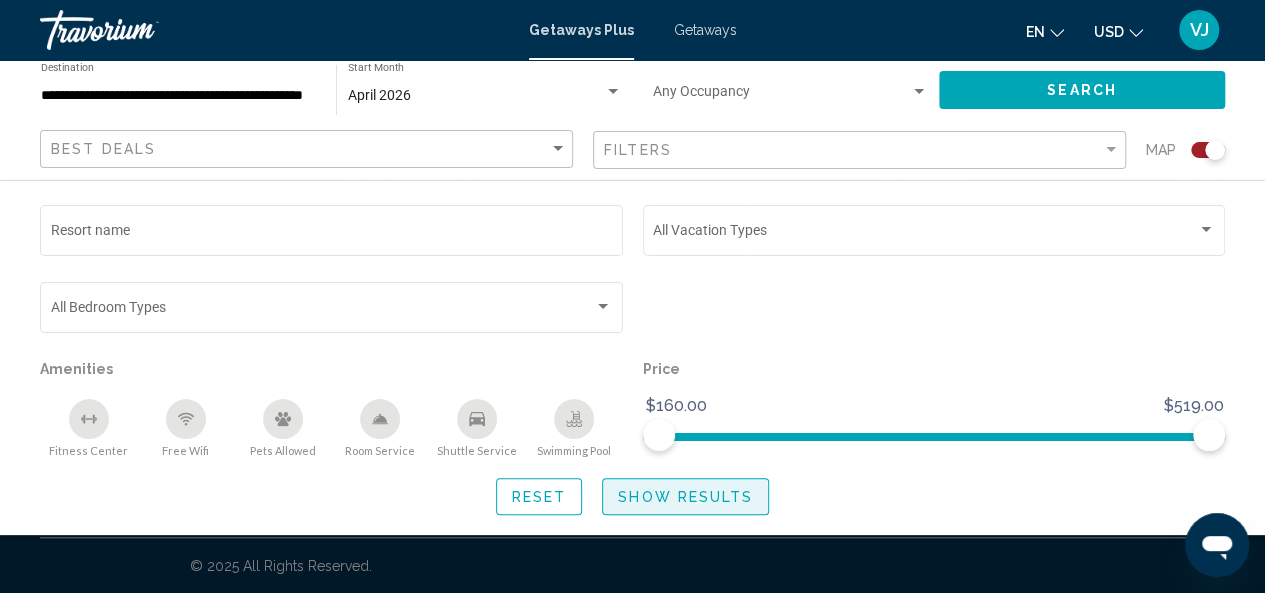 click on "Show Results" 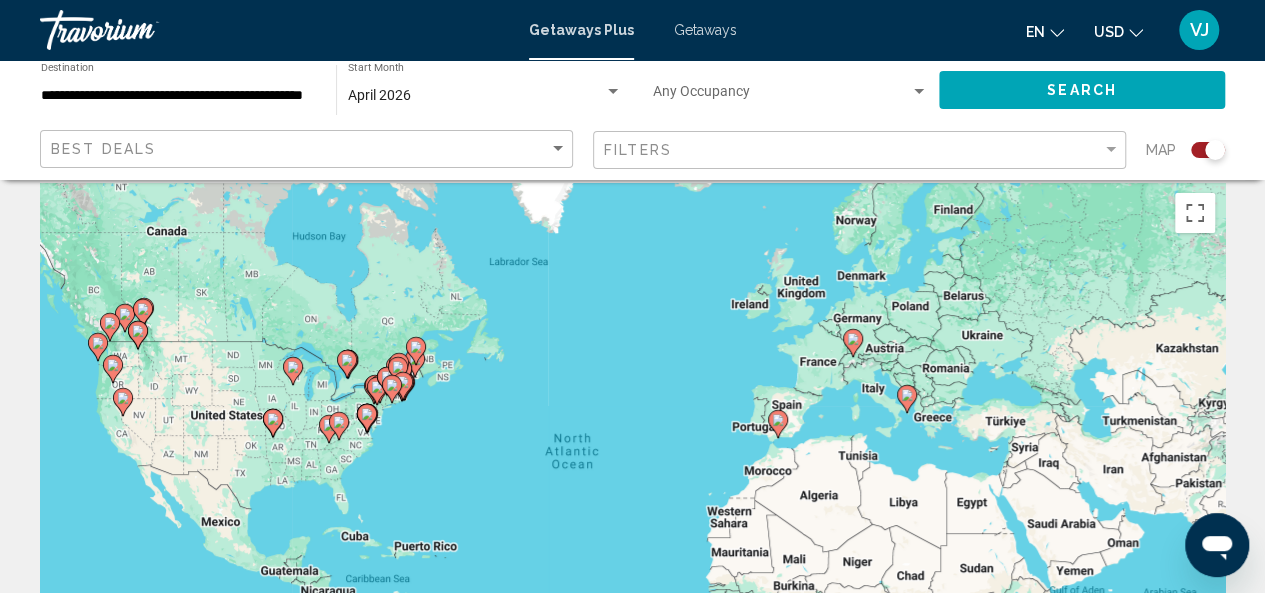 scroll, scrollTop: 0, scrollLeft: 0, axis: both 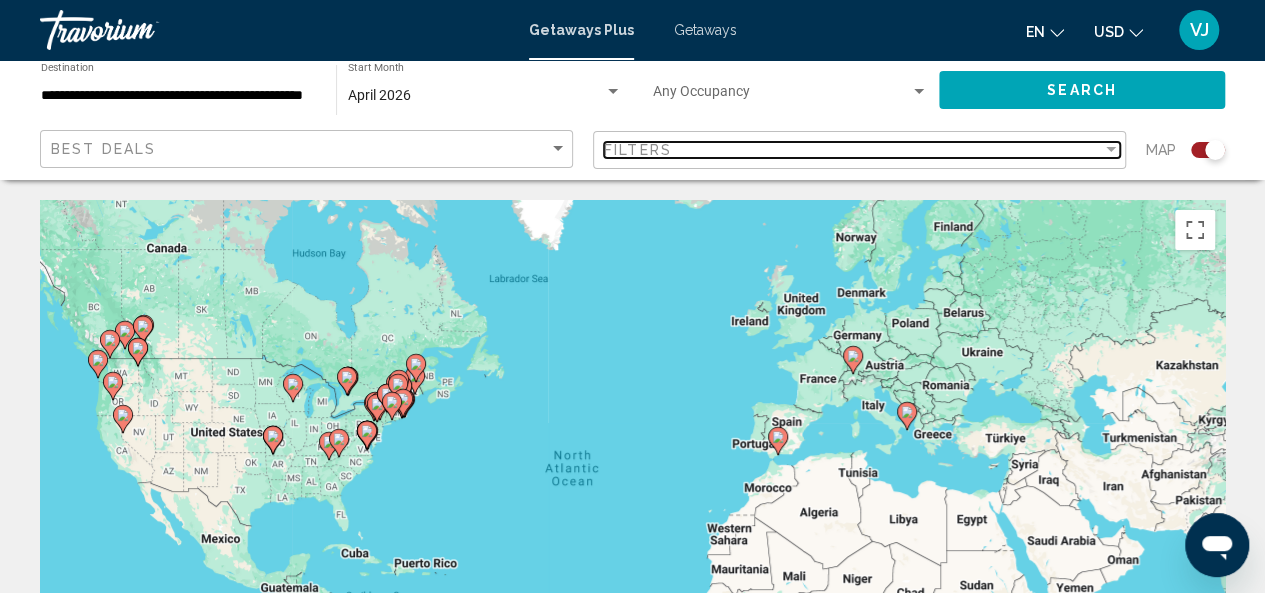 click at bounding box center [1111, 149] 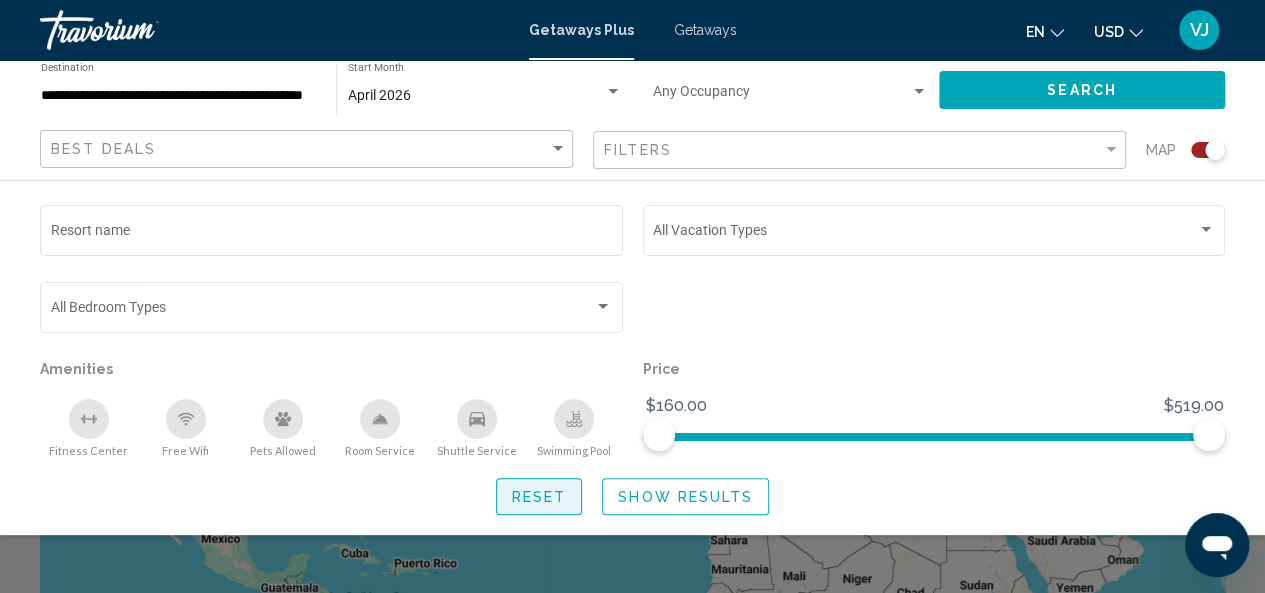 click on "Reset" 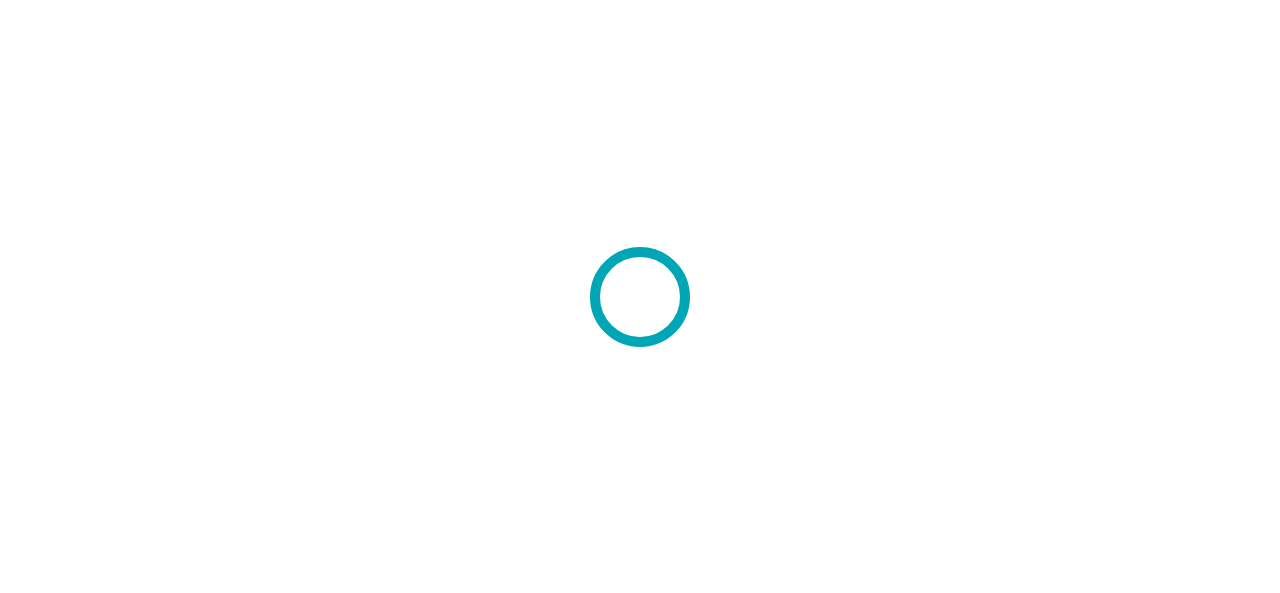 scroll, scrollTop: 0, scrollLeft: 0, axis: both 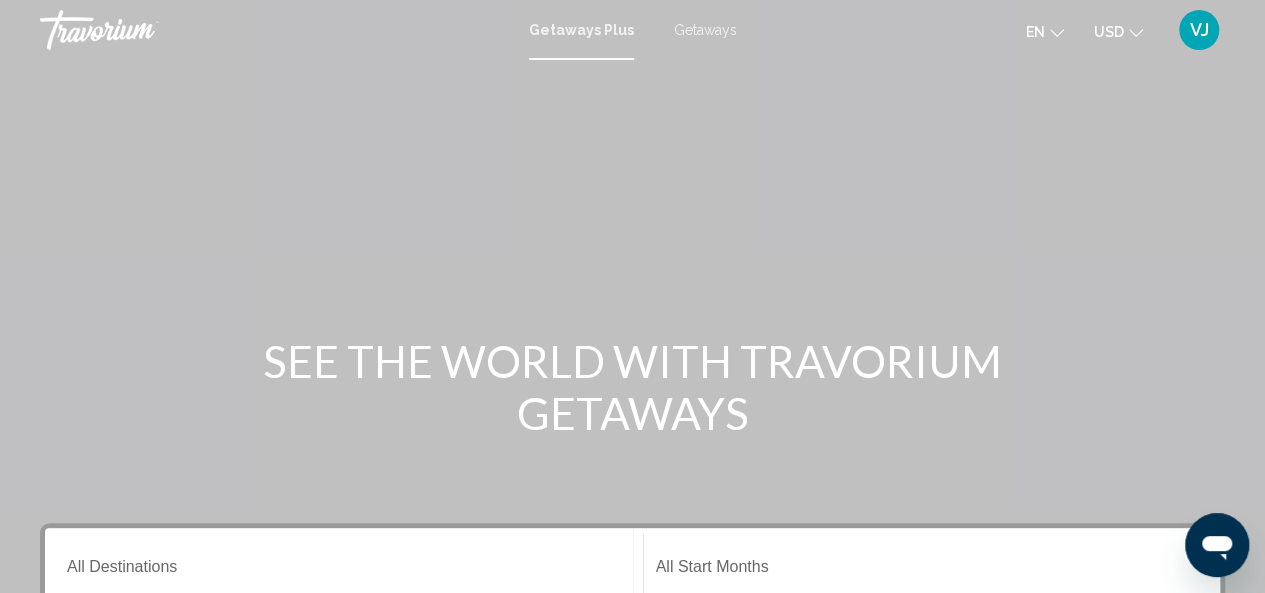 click on "Getaways" at bounding box center [705, 30] 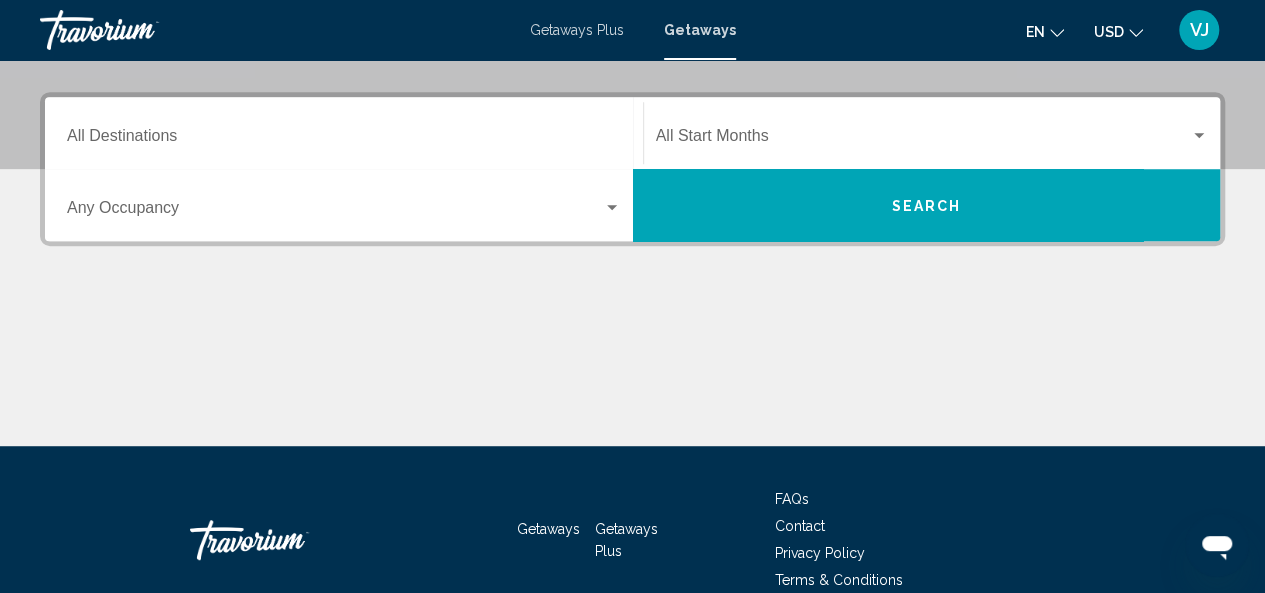 scroll, scrollTop: 400, scrollLeft: 0, axis: vertical 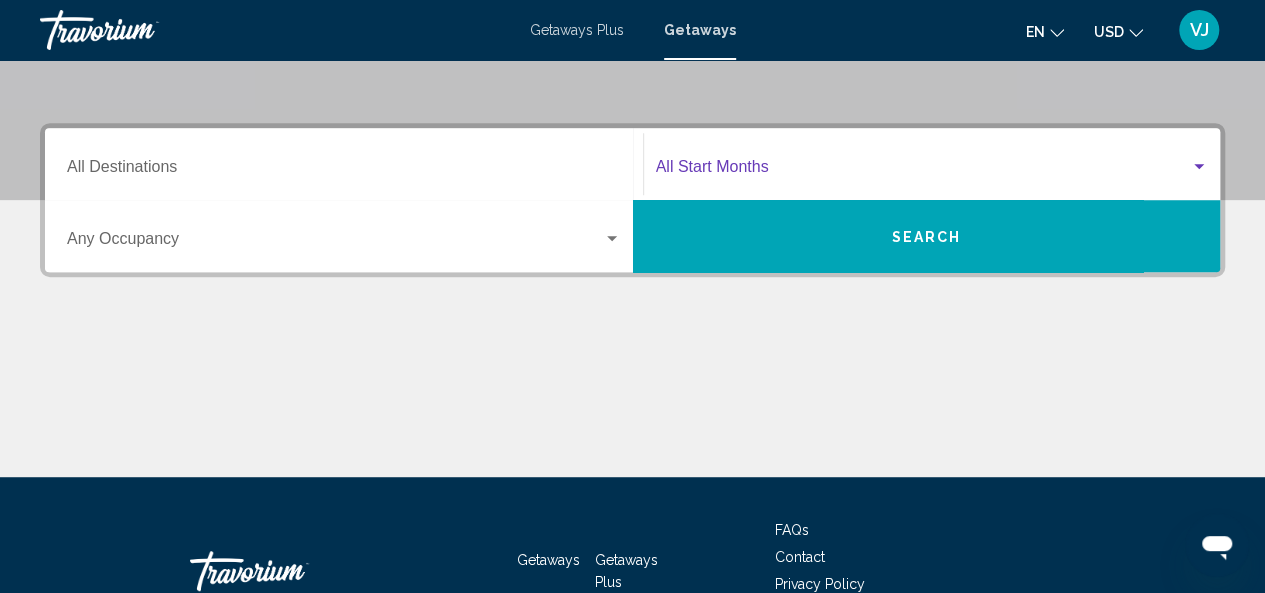 click at bounding box center (1199, 167) 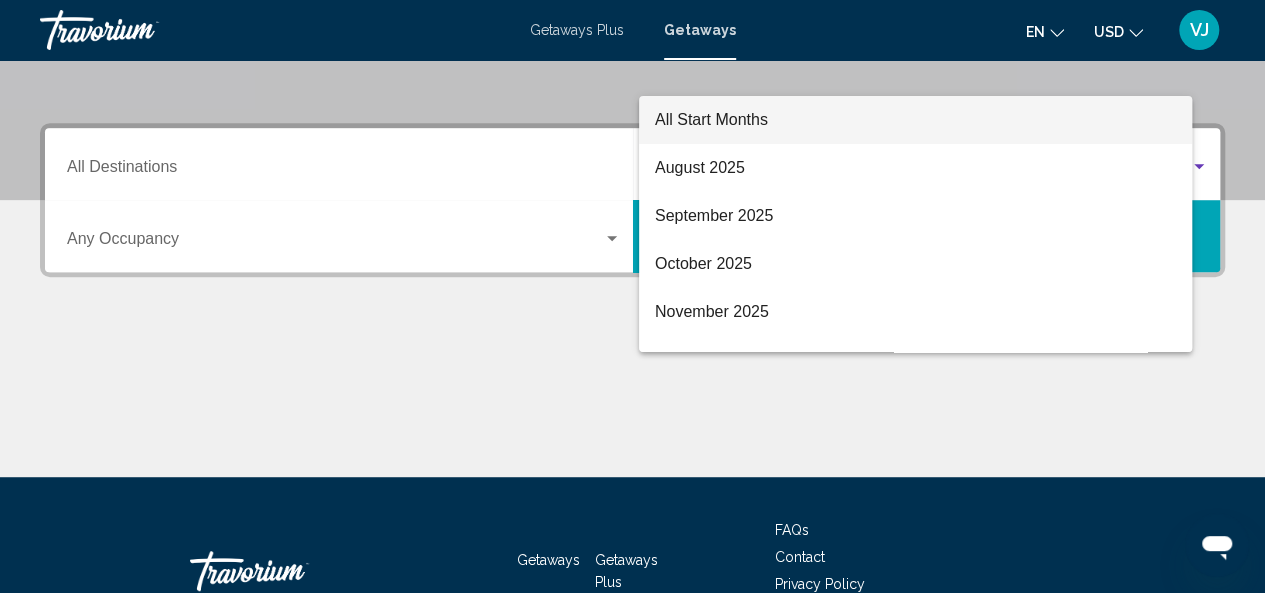 scroll, scrollTop: 458, scrollLeft: 0, axis: vertical 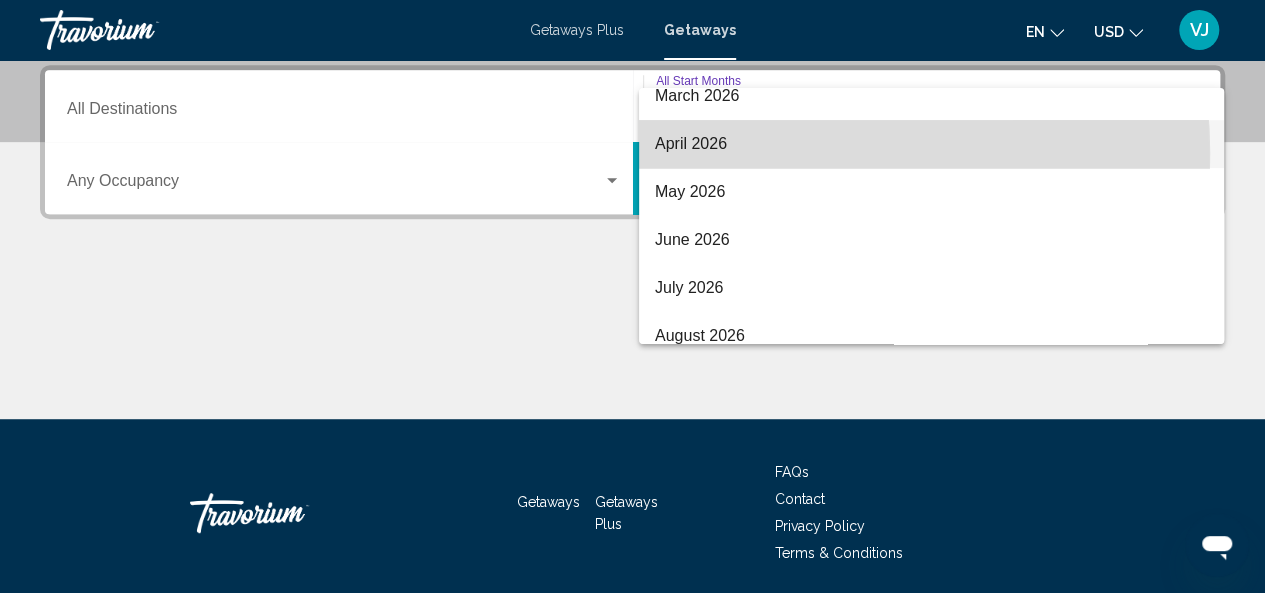 click on "April 2026" at bounding box center (931, 144) 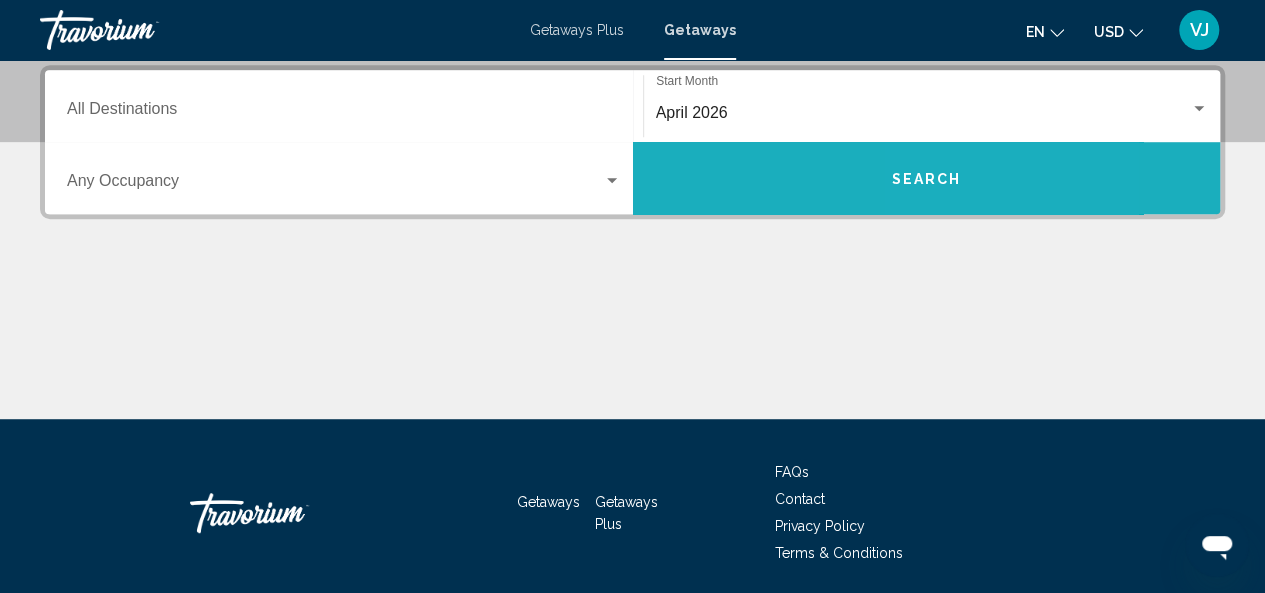 click on "Search" at bounding box center (926, 179) 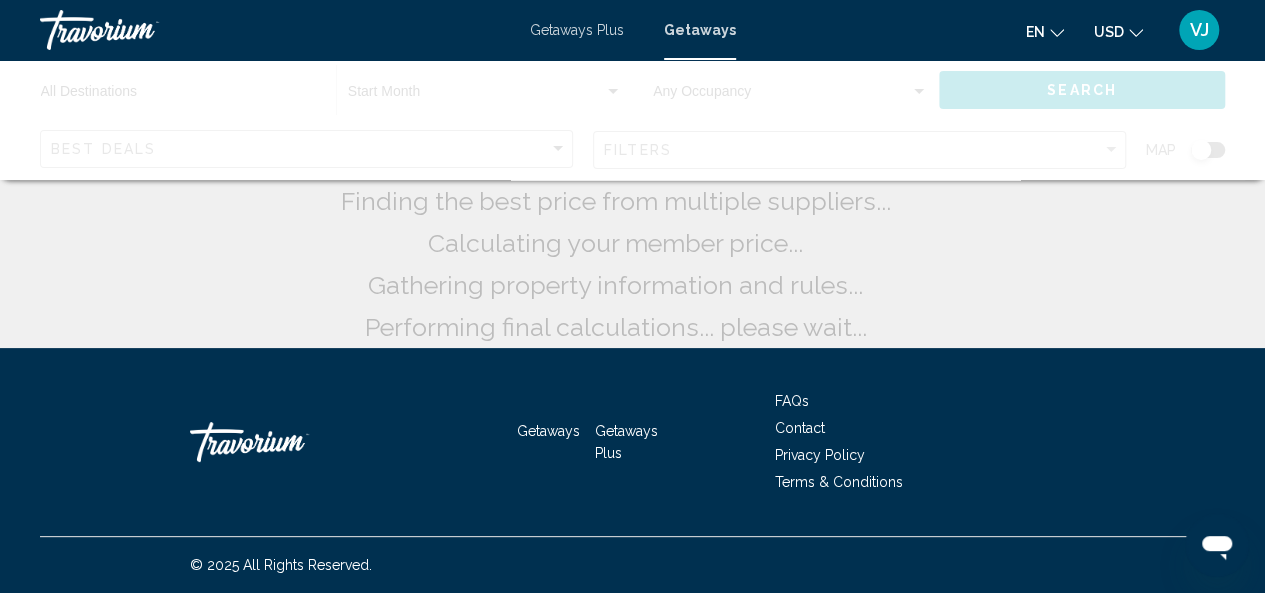 scroll, scrollTop: 0, scrollLeft: 0, axis: both 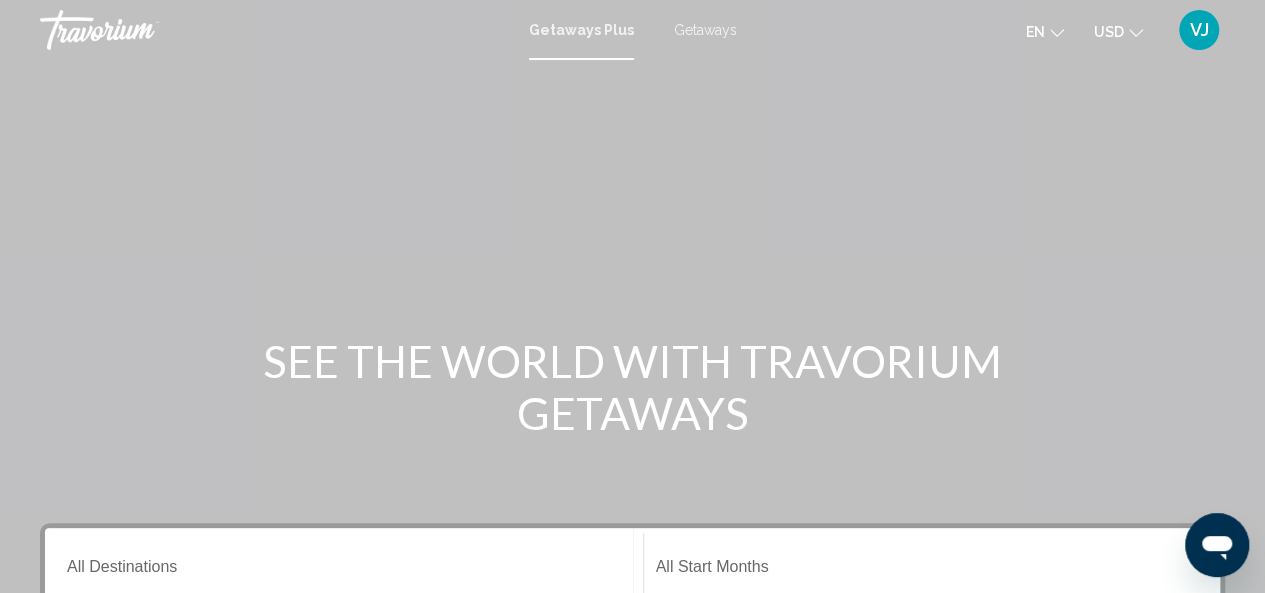 click on "Getaways" at bounding box center (705, 30) 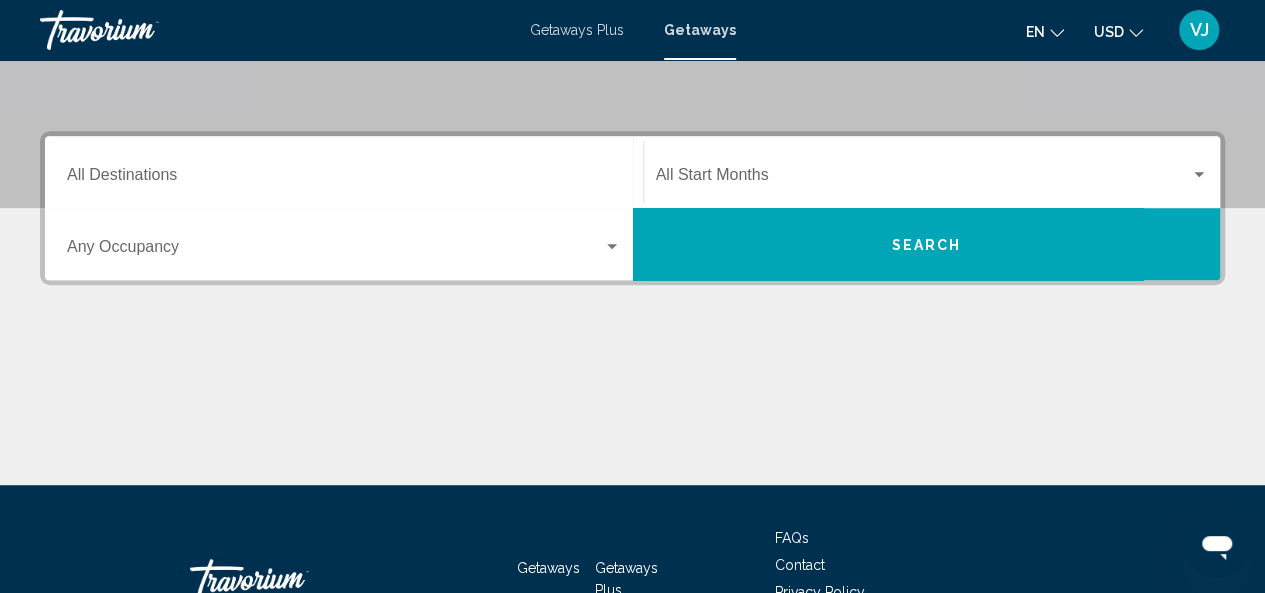 scroll, scrollTop: 400, scrollLeft: 0, axis: vertical 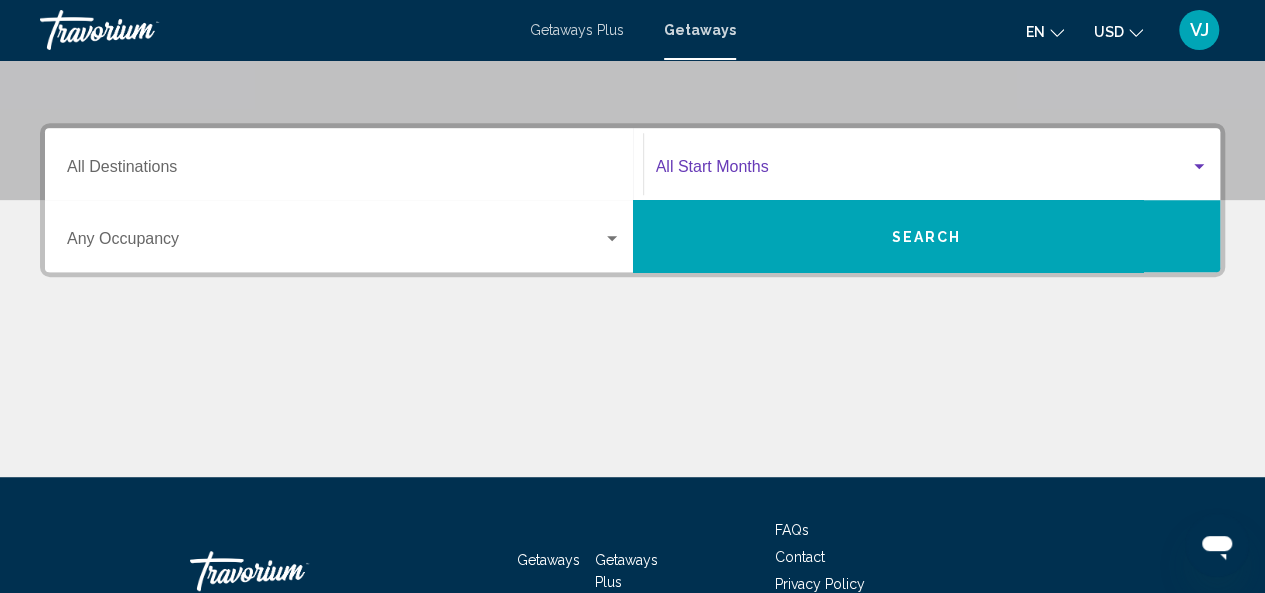 click at bounding box center (1199, 167) 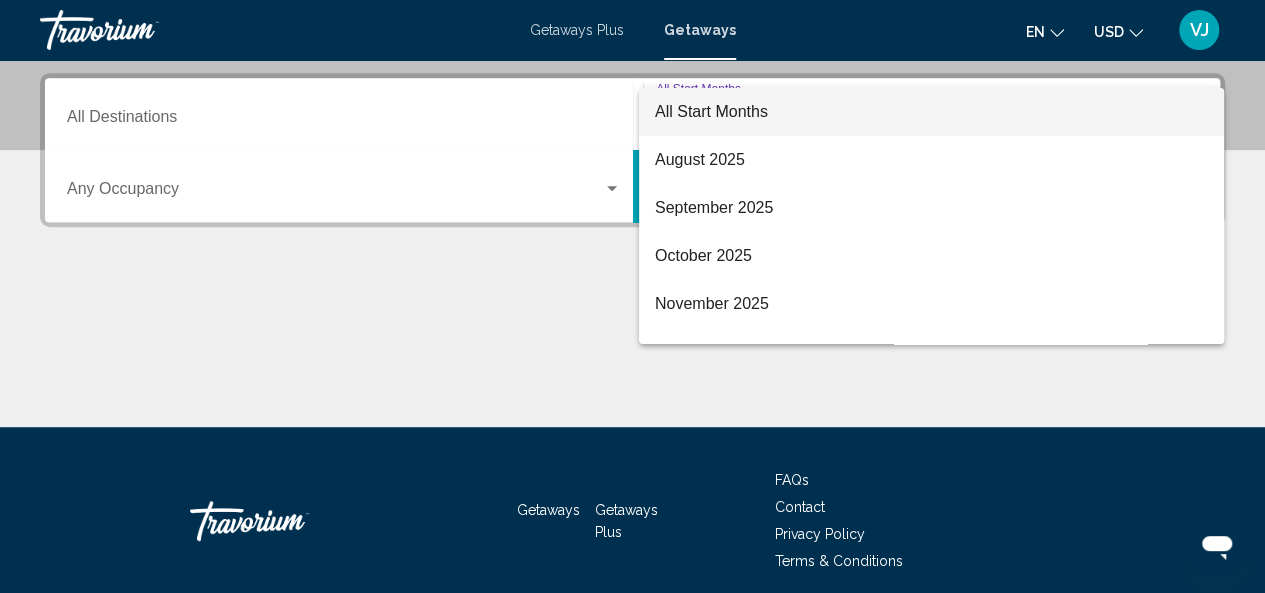 scroll, scrollTop: 458, scrollLeft: 0, axis: vertical 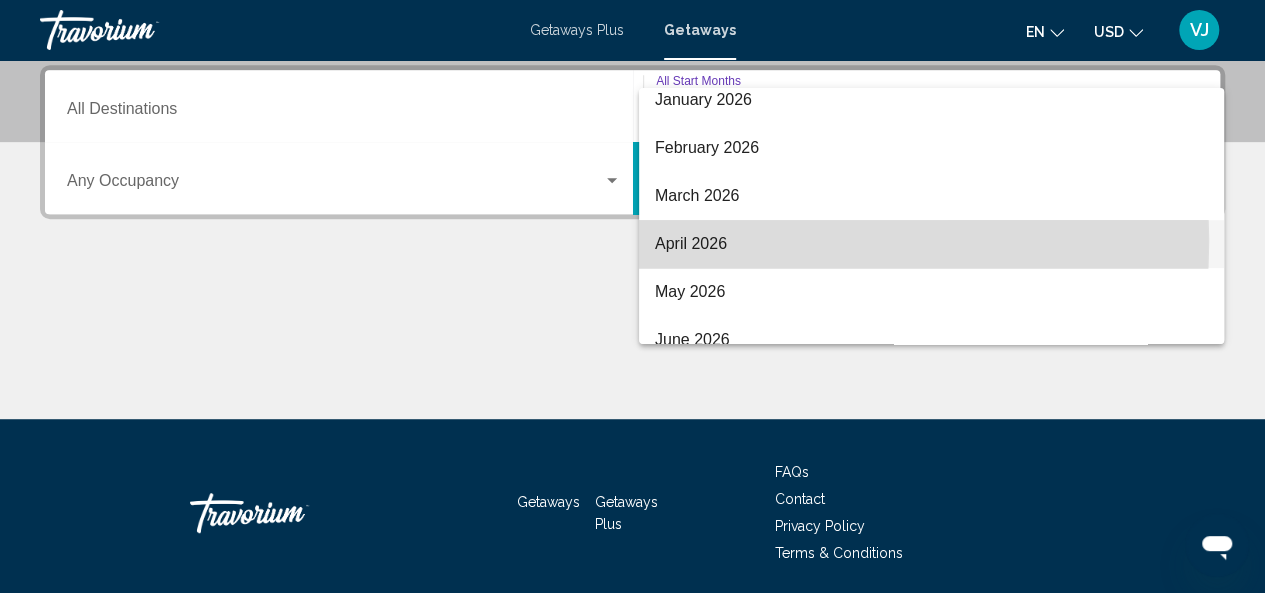 click on "April 2026" at bounding box center [931, 244] 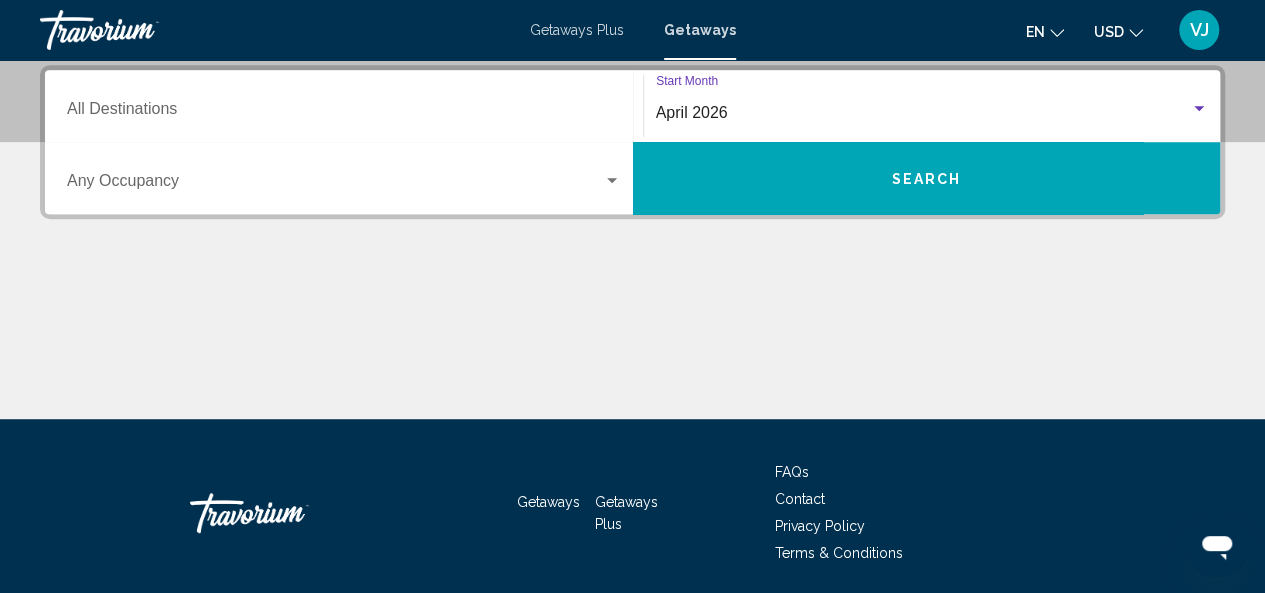 click on "Destination All Destinations" at bounding box center (344, 113) 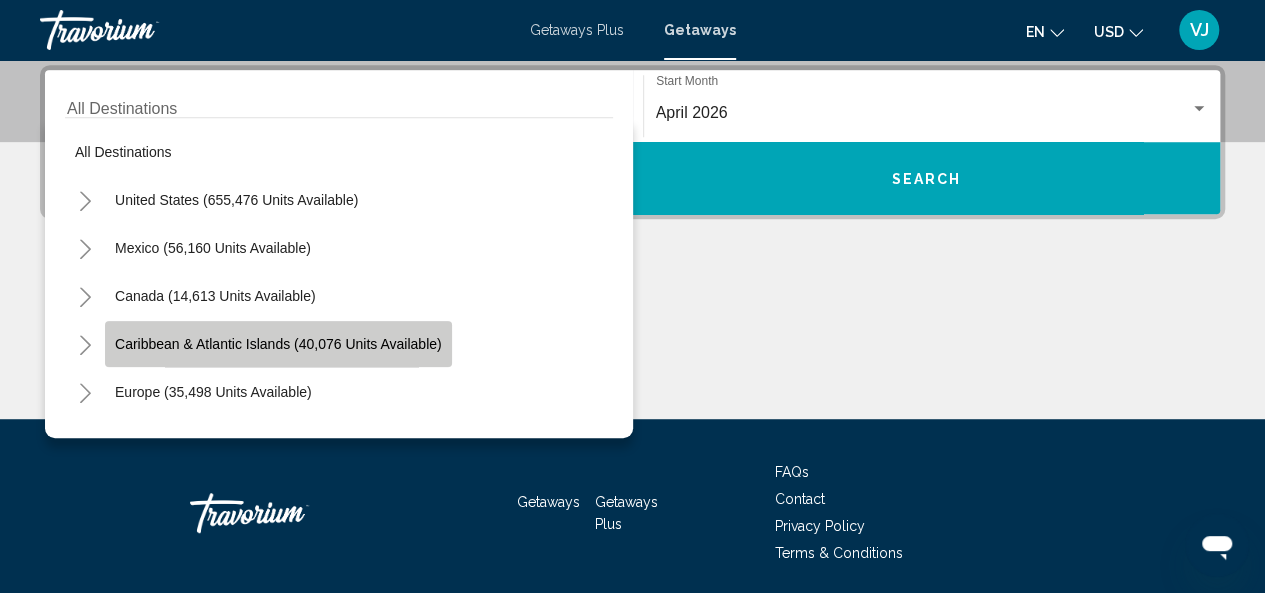 click on "Caribbean & Atlantic Islands (40,076 units available)" 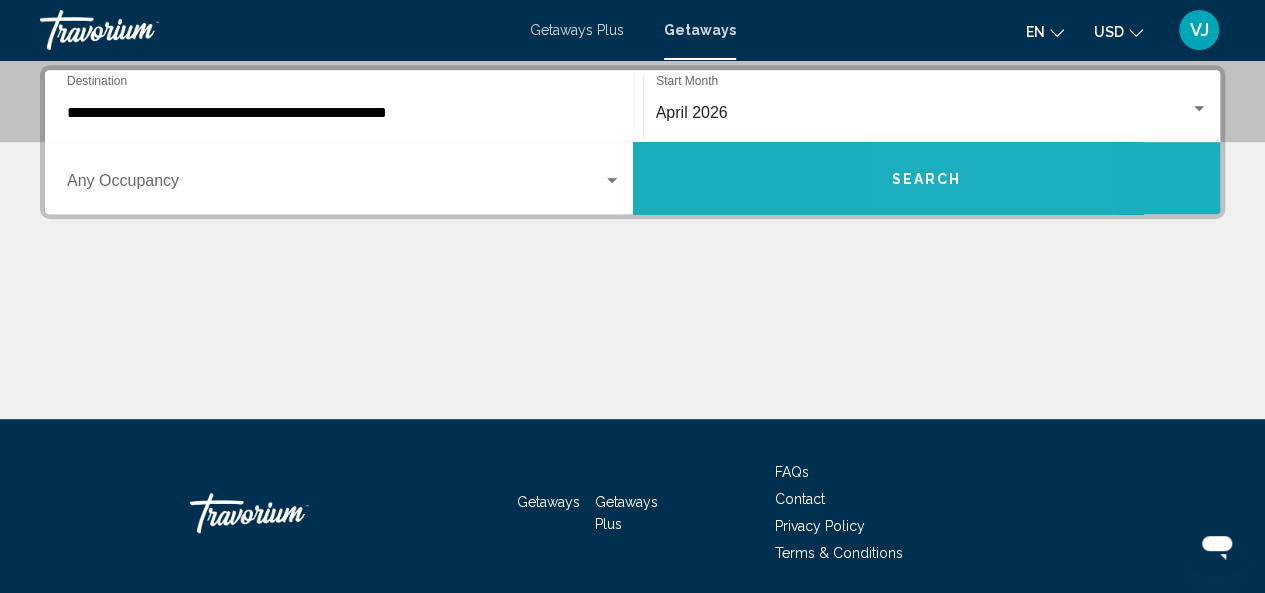 click on "Search" at bounding box center (926, 179) 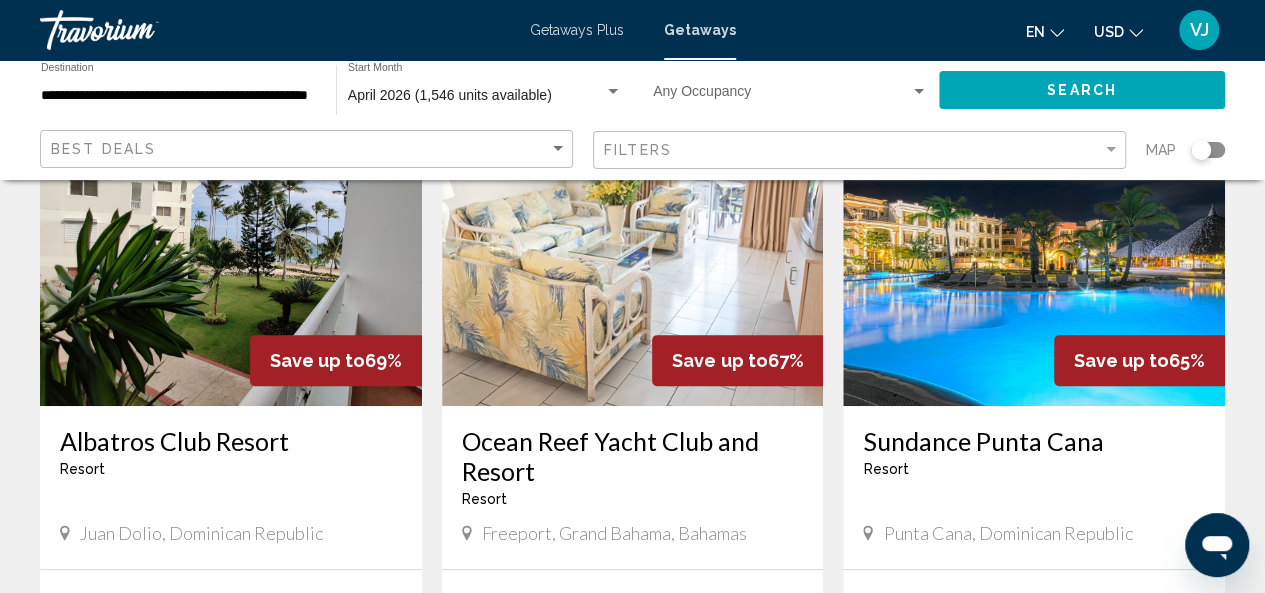 scroll, scrollTop: 200, scrollLeft: 0, axis: vertical 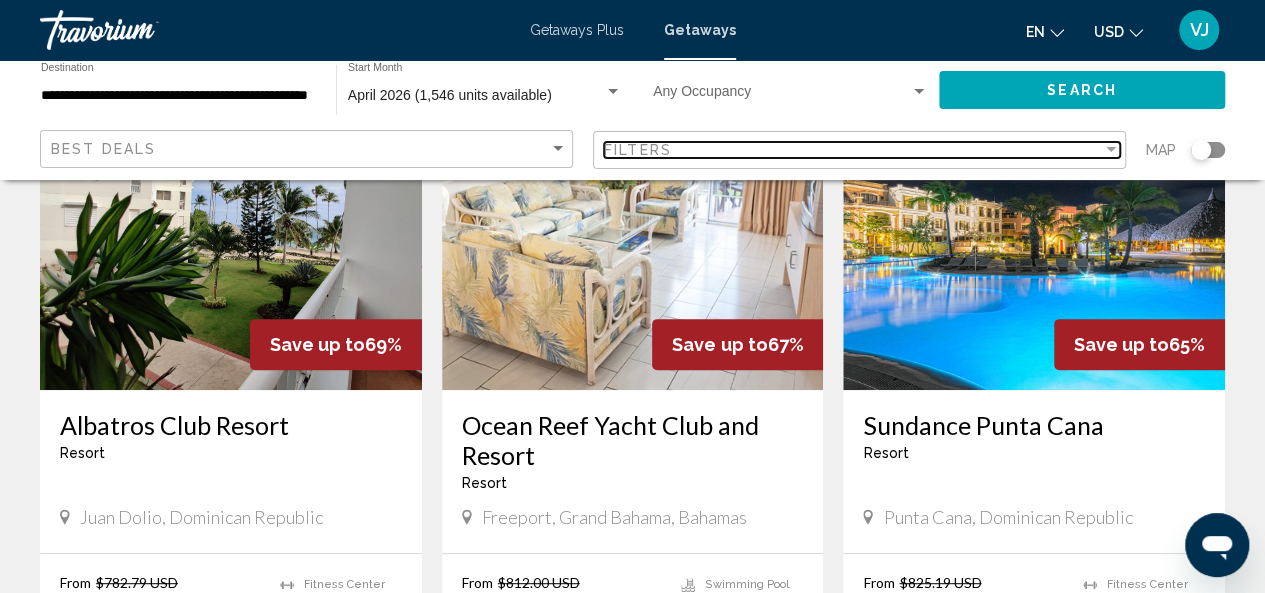 click at bounding box center (1111, 150) 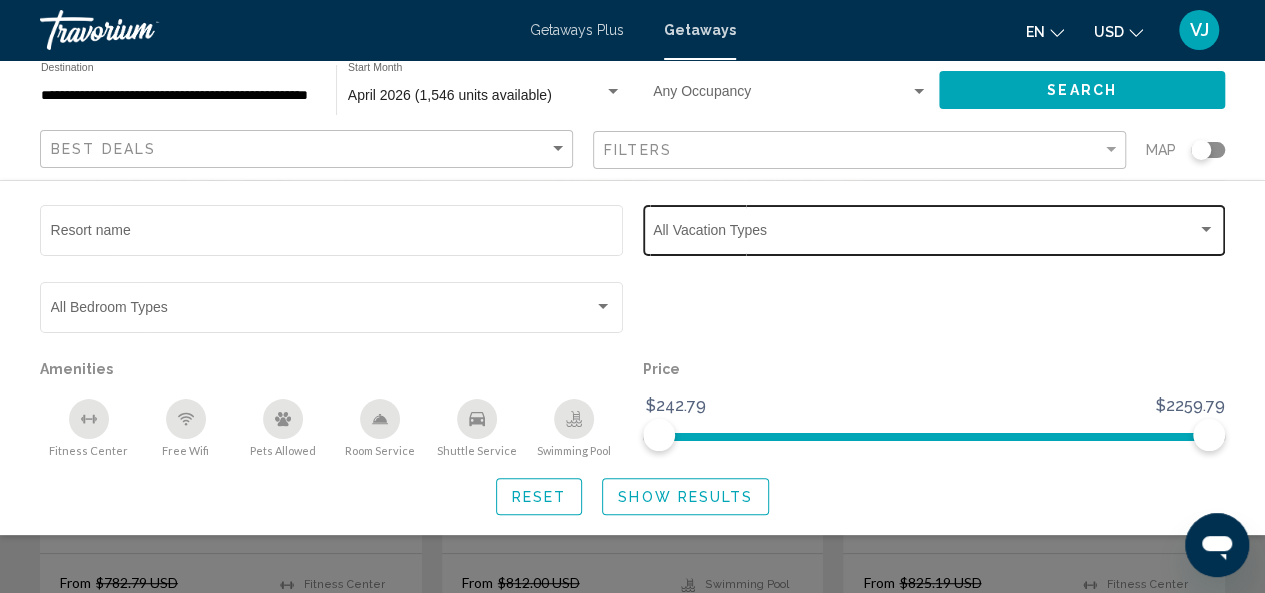 click at bounding box center (1206, 229) 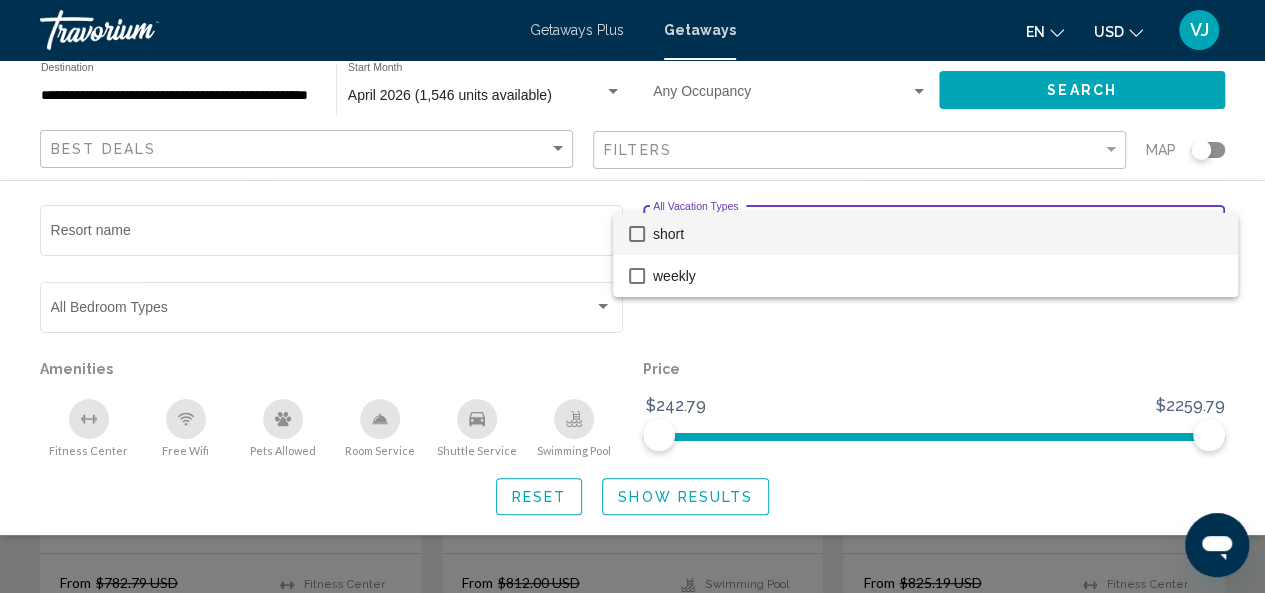 click at bounding box center (632, 296) 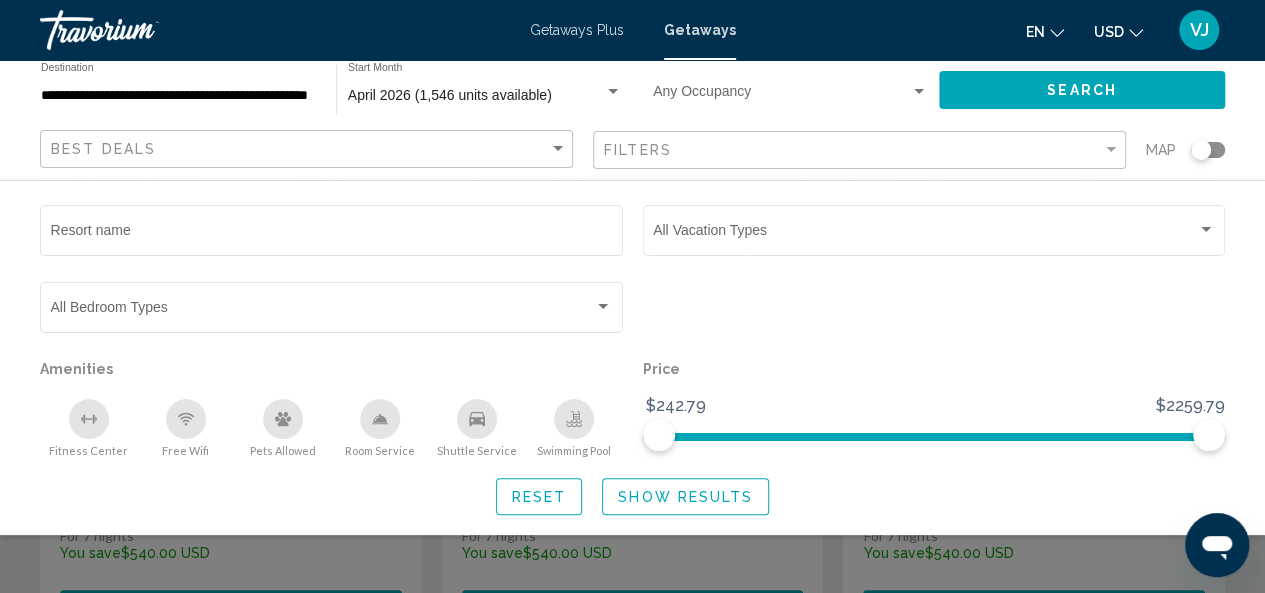 scroll, scrollTop: 400, scrollLeft: 0, axis: vertical 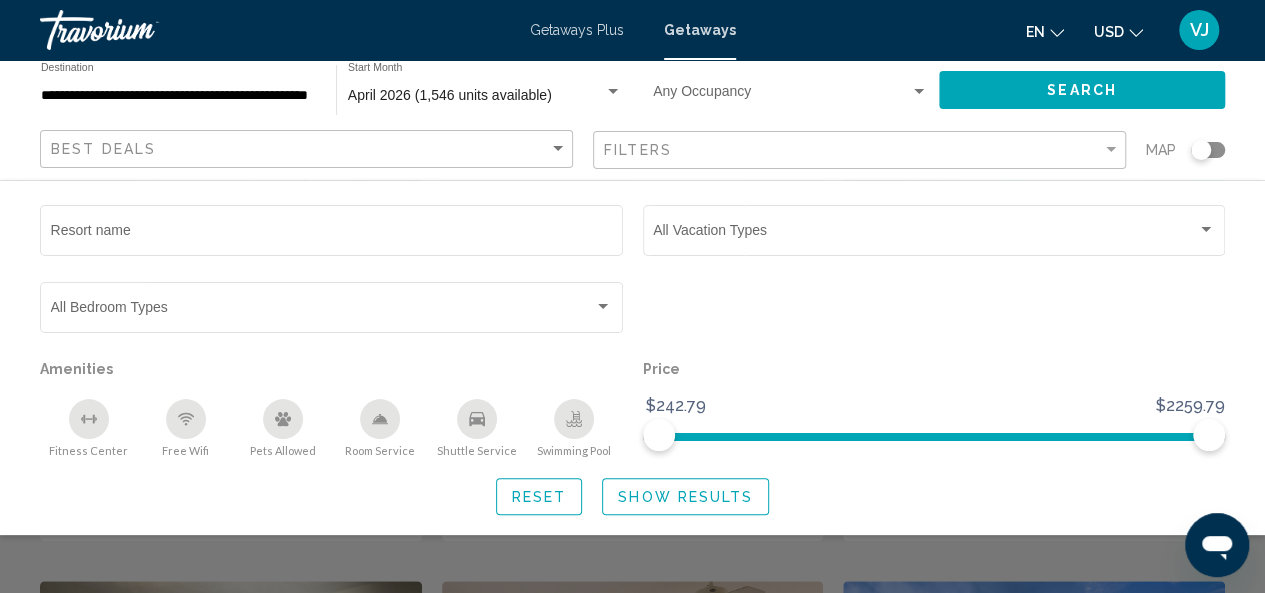 click on "Show Results" 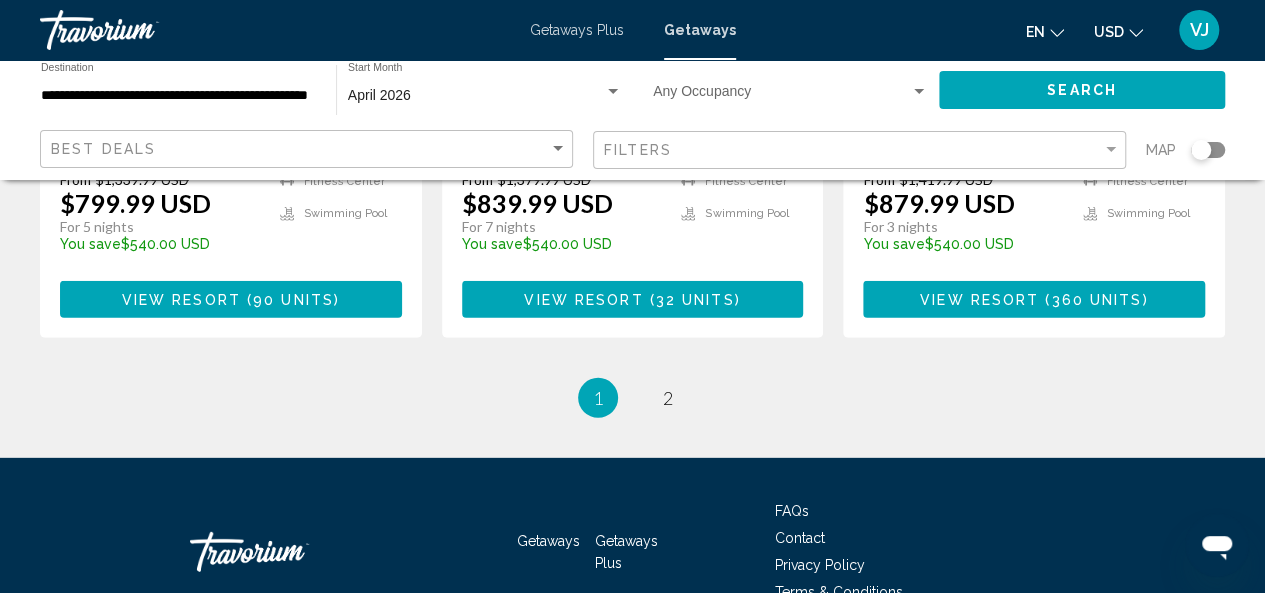 scroll, scrollTop: 2700, scrollLeft: 0, axis: vertical 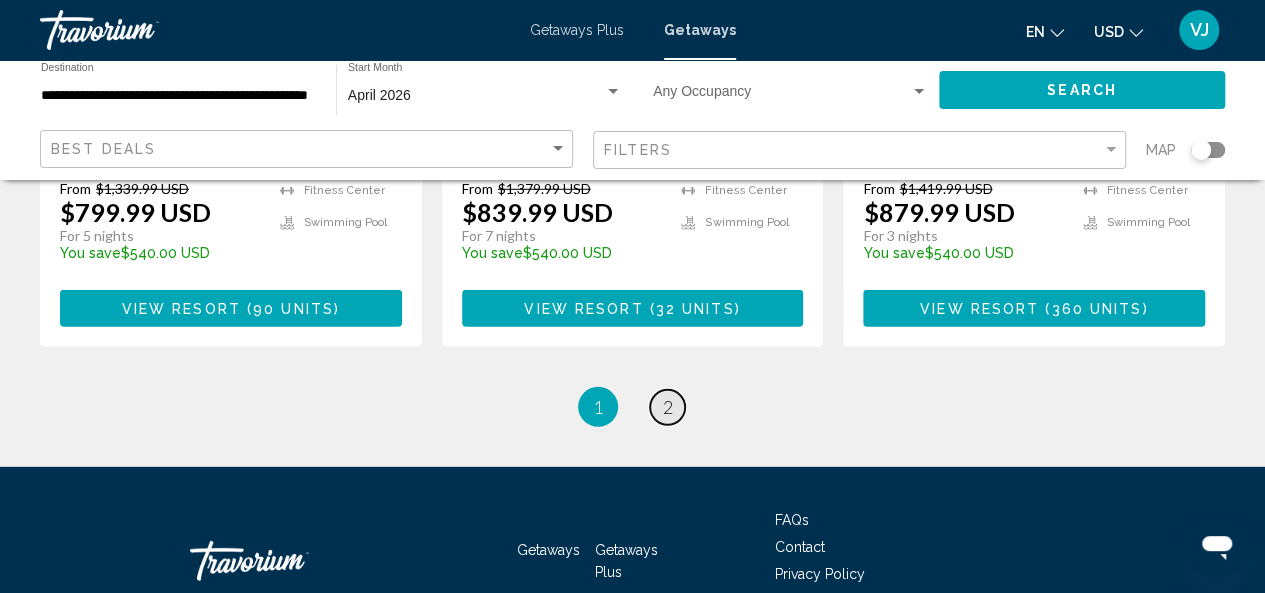 click on "page  2" at bounding box center (667, 407) 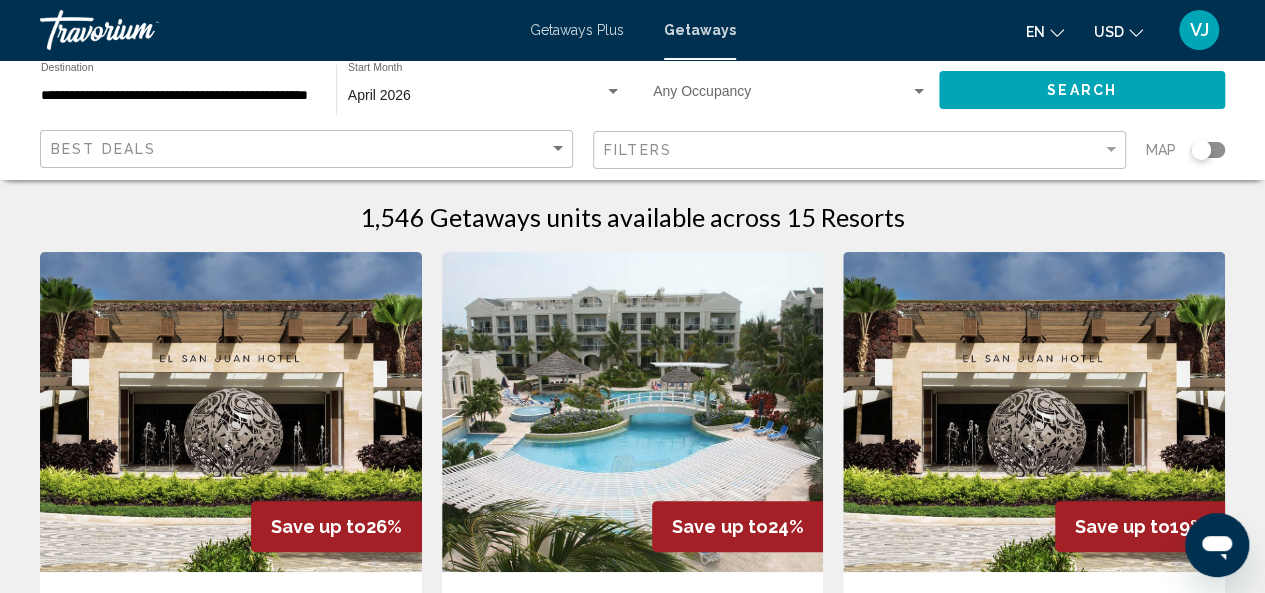 scroll, scrollTop: 0, scrollLeft: 0, axis: both 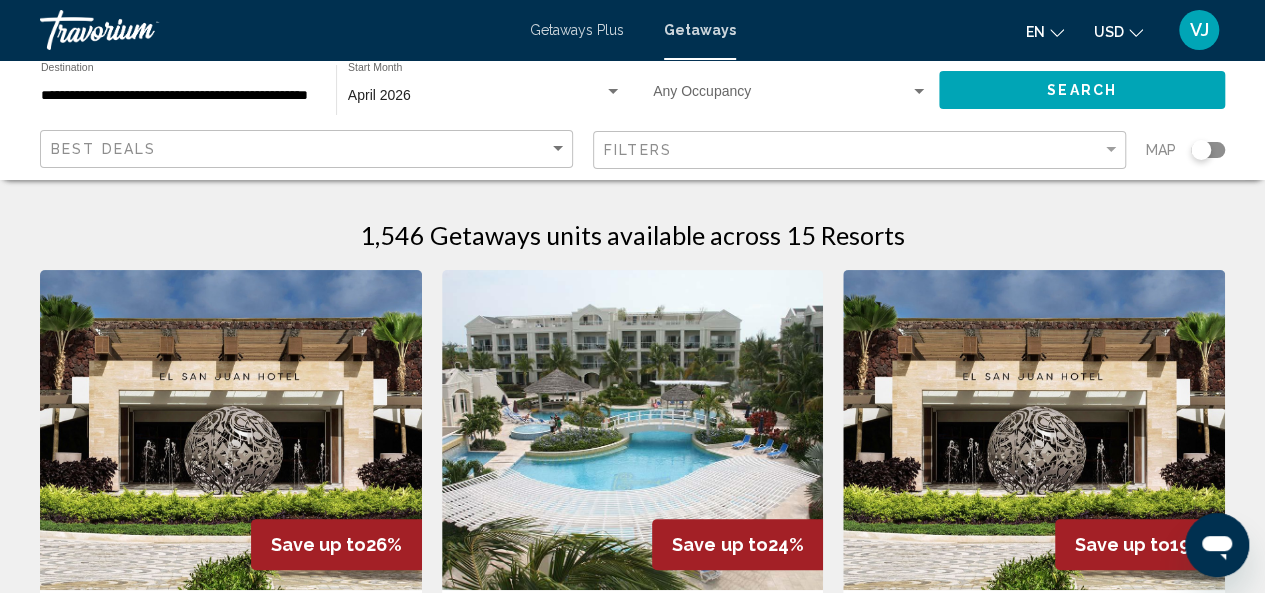 click on "1,546 Getaways units available across 15 Resorts Save up to  26%   Fairmont El San Juan Hotel - 5 Nights  Resort  -  This is an adults only resort
Carolina, PR, USA From $2,109.99 USD $1,569.99 USD For 5 nights You save  $540.00 USD   temp
Fitness Center
Swimming Pool View Resort    ( 328 units )  Save up to  24%   The Atrium Resort  Resort  -  This is an adults only resort
Providenciales, TCA From $2,214.00 USD $1,674.00 USD For 7 nights You save  $540.00 USD   temp  3
Fitness Center View Resort    ( 13 units )  Save up to  19%   Fairmont El San Juan Hotel  Resort  -  This is an adults only resort
Carolina, PR, USA From $2,799.99 USD $2,259.99 USD For 7 nights You save  $540.00 USD   temp" at bounding box center (632, 610) 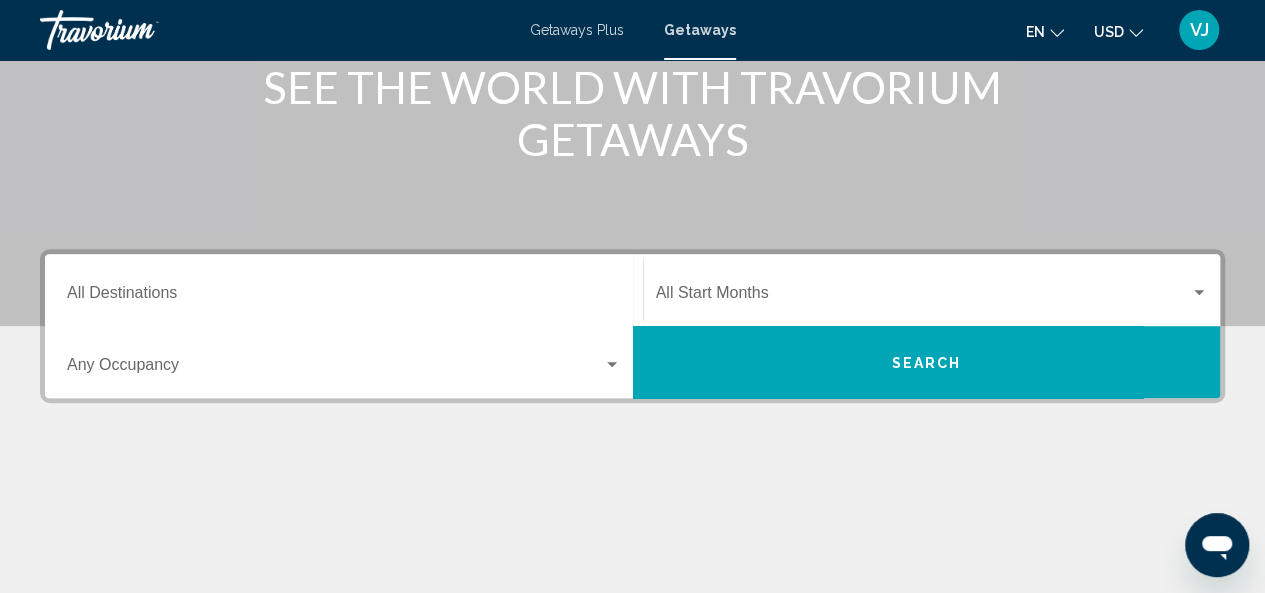 scroll, scrollTop: 300, scrollLeft: 0, axis: vertical 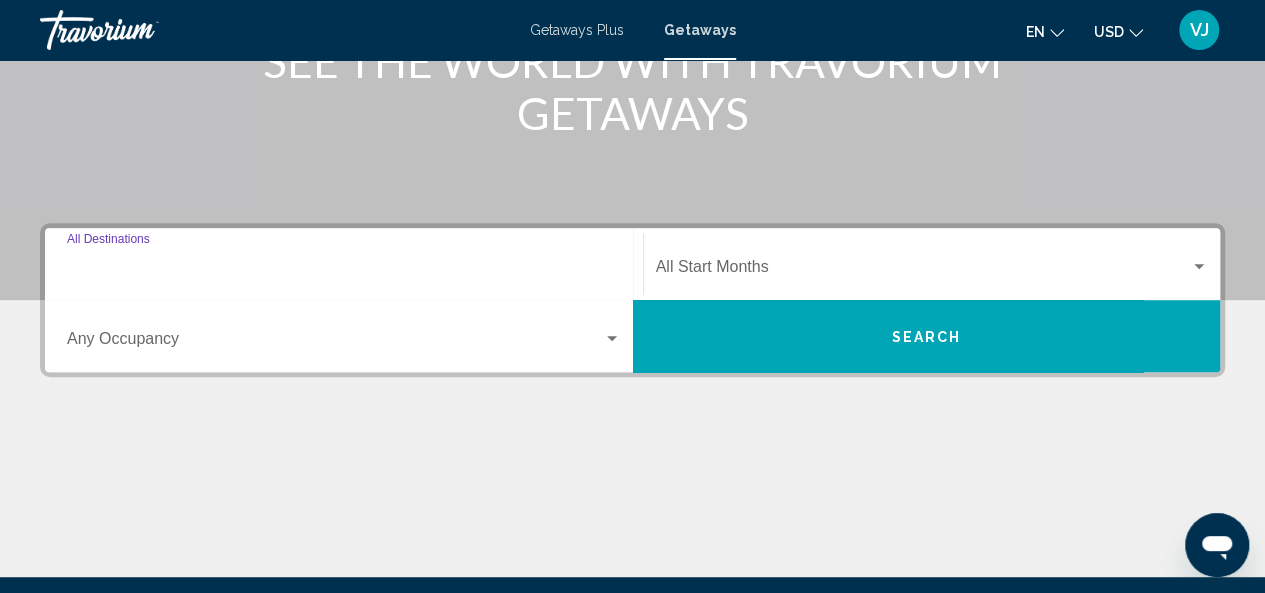 click on "Destination All Destinations" at bounding box center (344, 271) 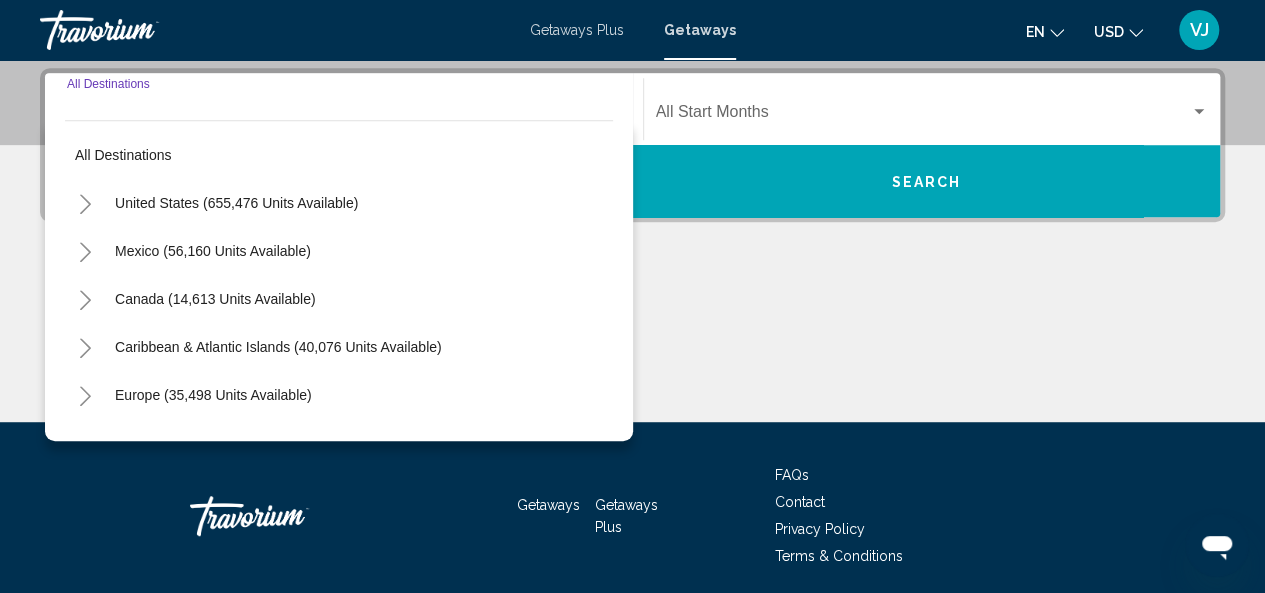 scroll, scrollTop: 458, scrollLeft: 0, axis: vertical 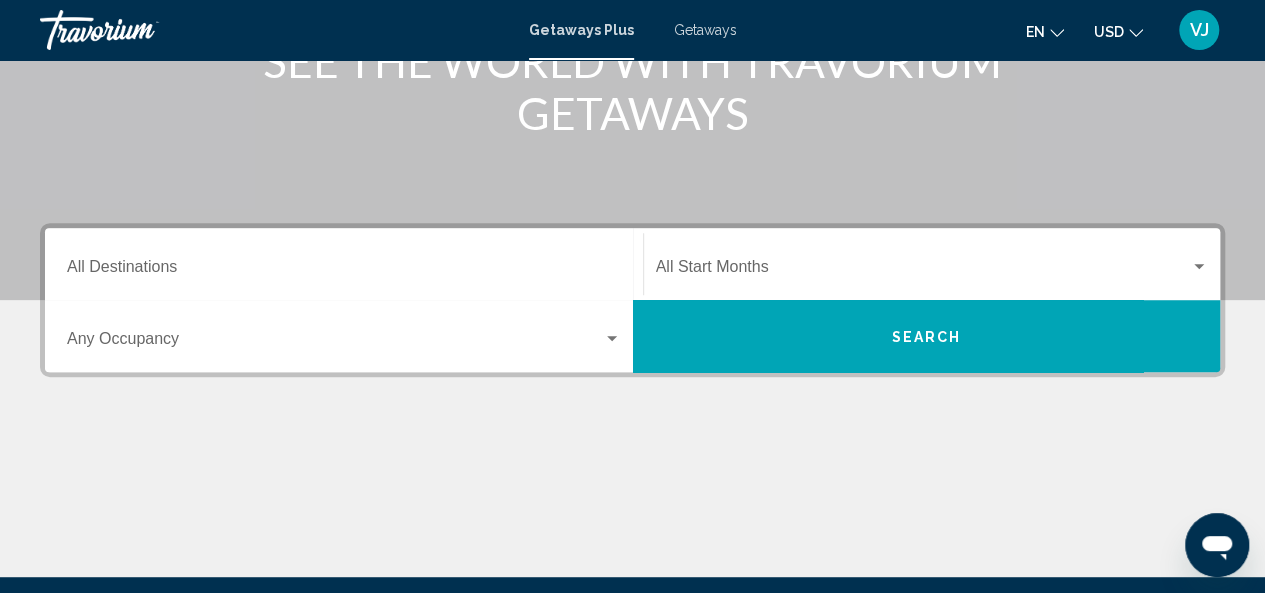 click at bounding box center (1199, 266) 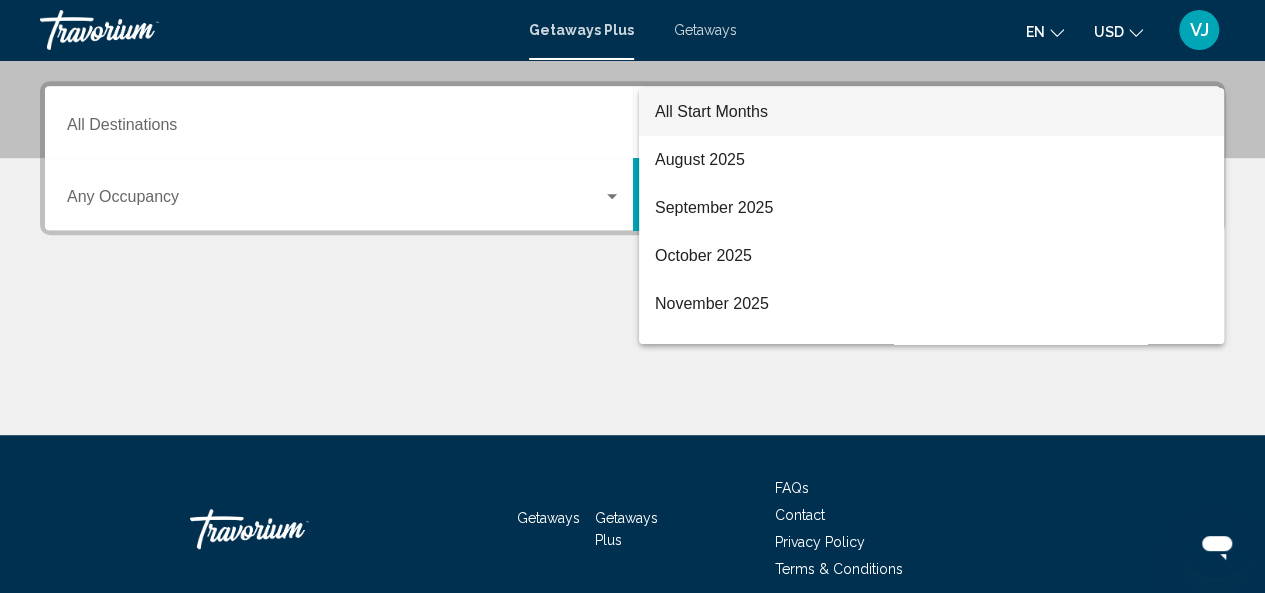 scroll, scrollTop: 458, scrollLeft: 0, axis: vertical 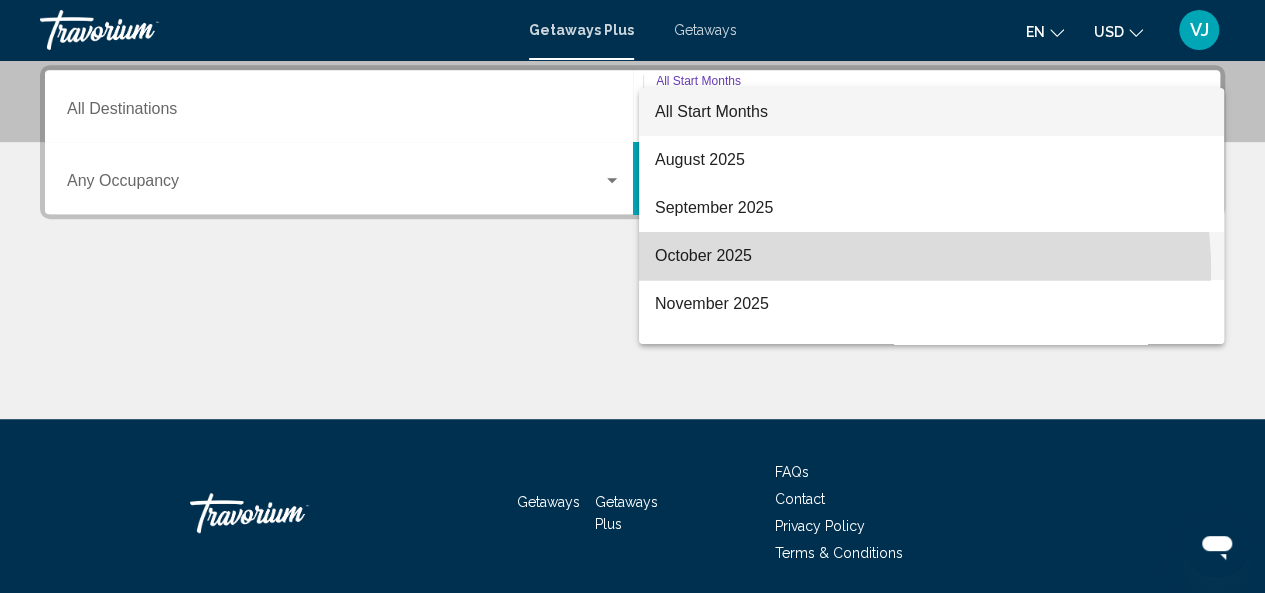 click on "October 2025" at bounding box center (931, 256) 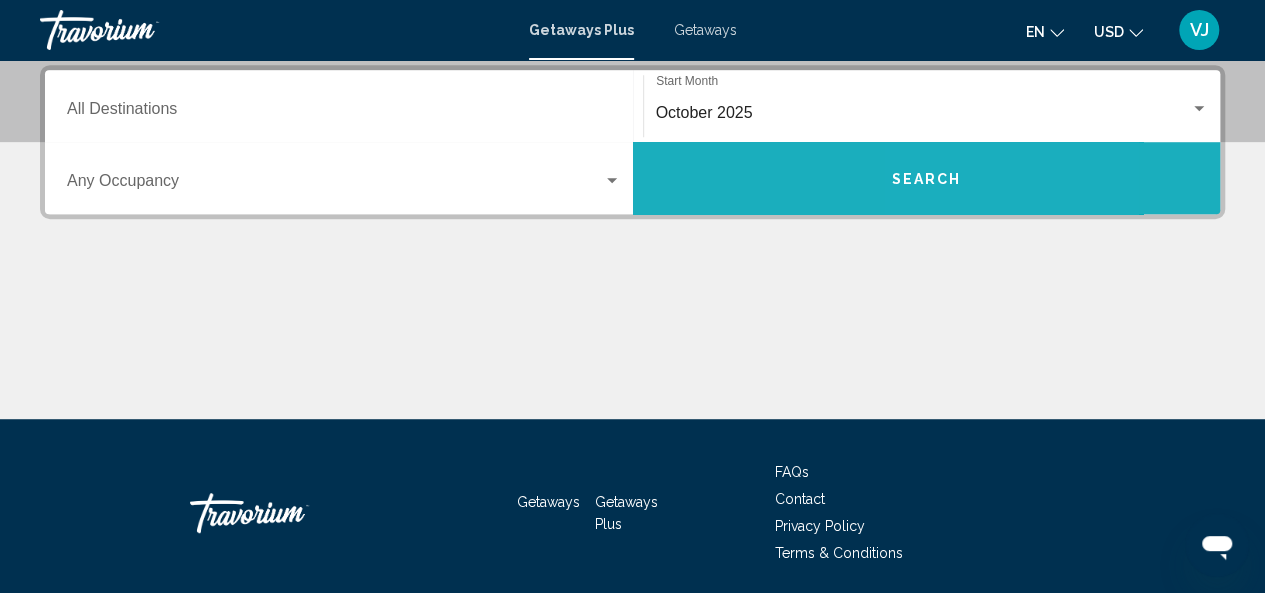 click on "Search" at bounding box center (927, 178) 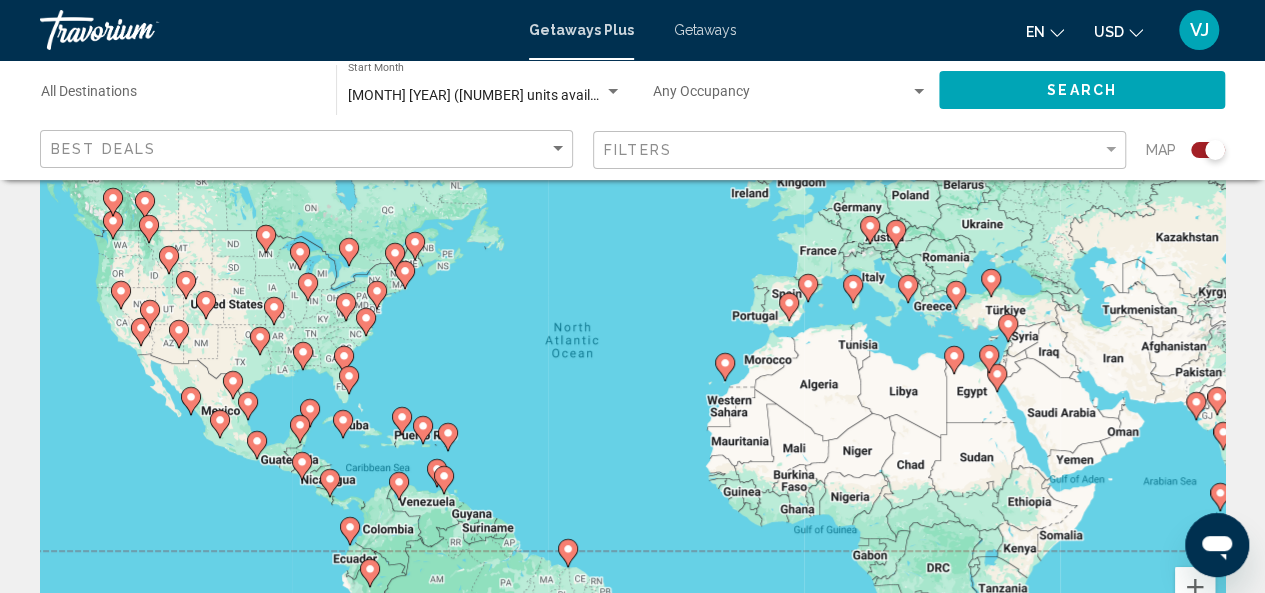 scroll, scrollTop: 100, scrollLeft: 0, axis: vertical 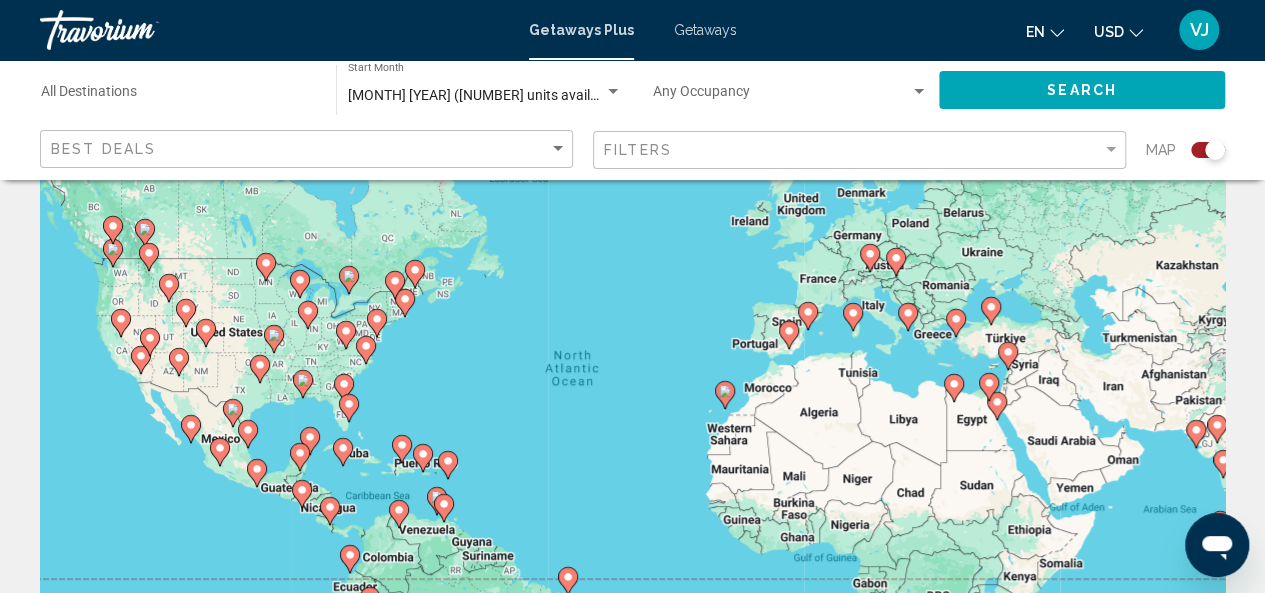 click 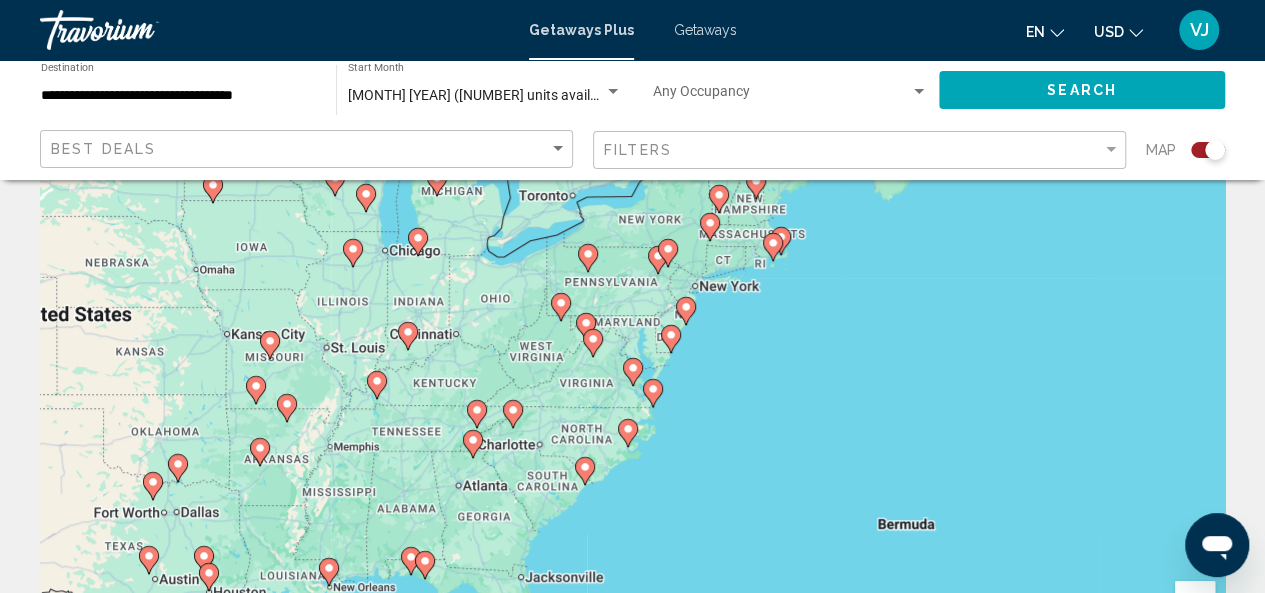 scroll, scrollTop: 100, scrollLeft: 0, axis: vertical 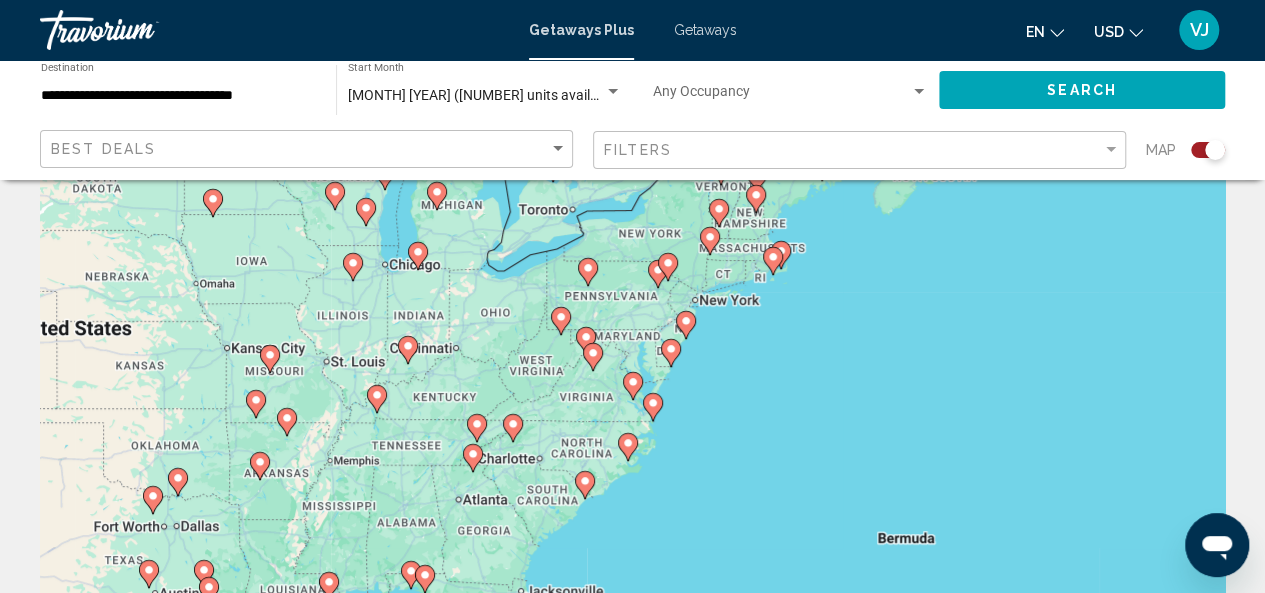 click 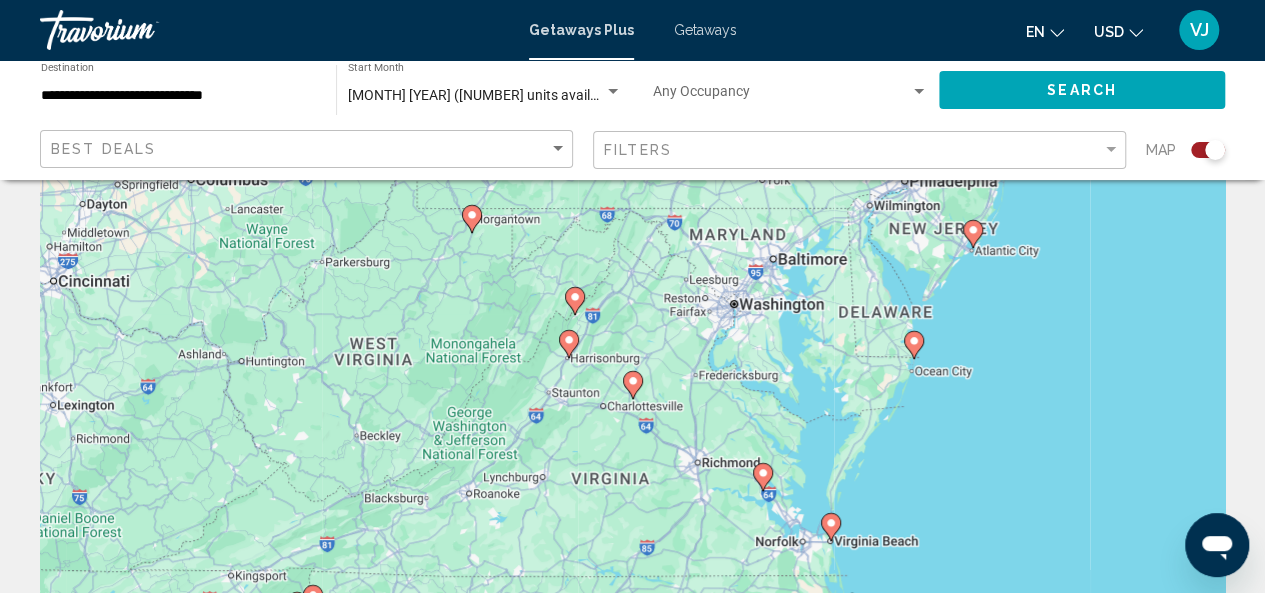 click 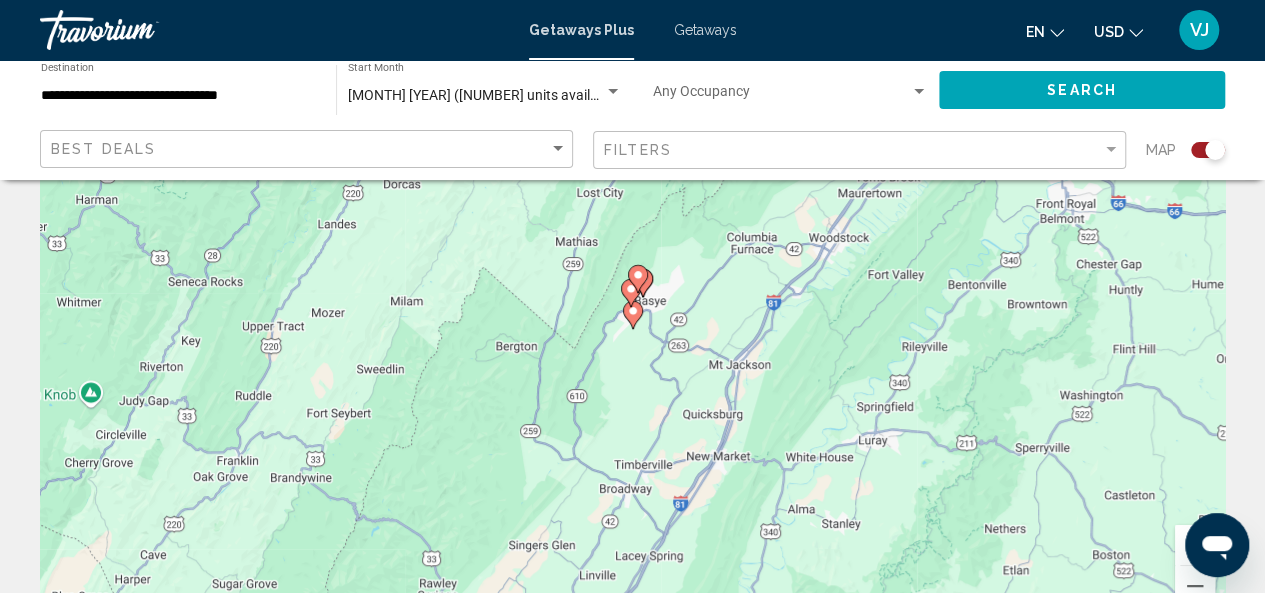 scroll, scrollTop: 200, scrollLeft: 0, axis: vertical 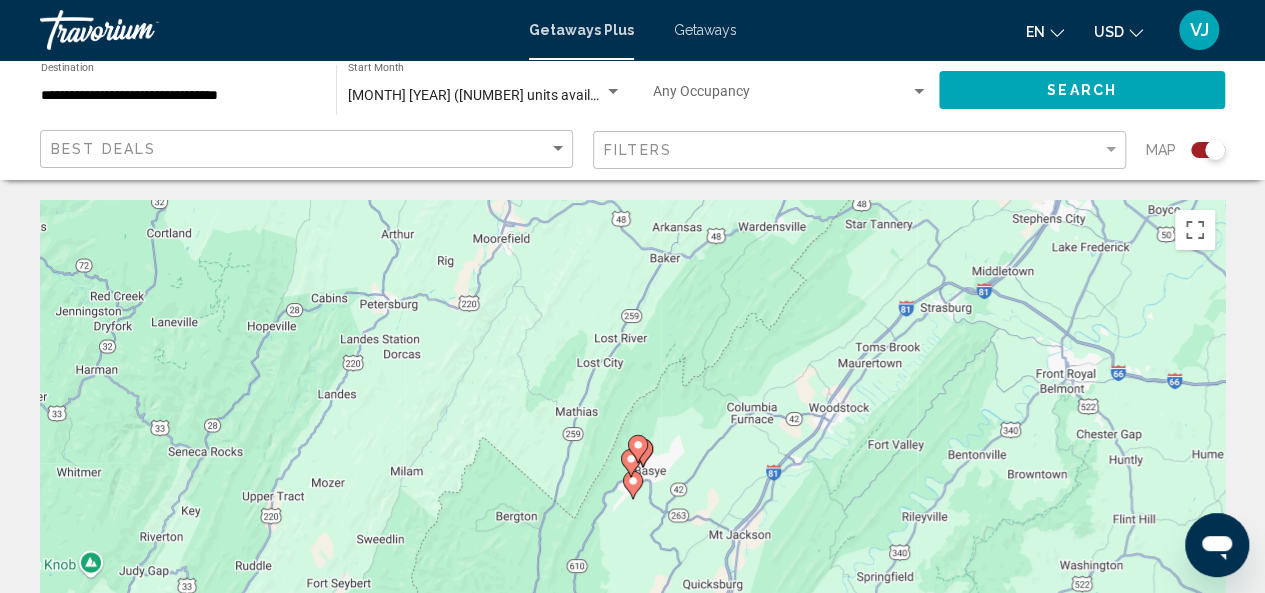 click at bounding box center (638, 449) 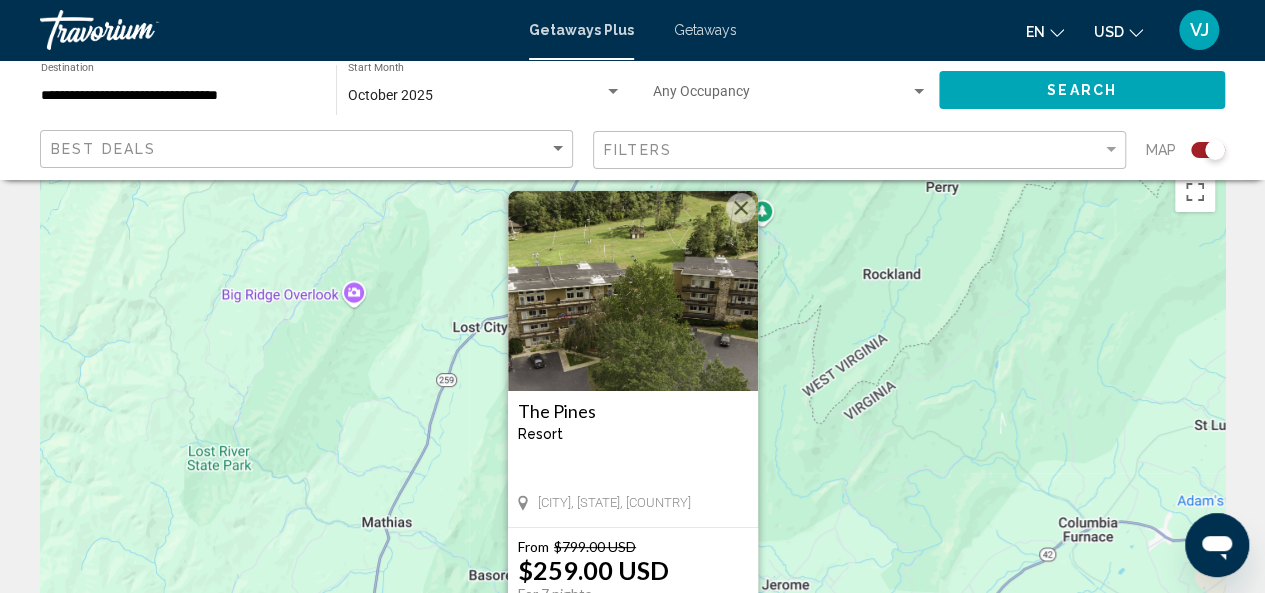 scroll, scrollTop: 0, scrollLeft: 0, axis: both 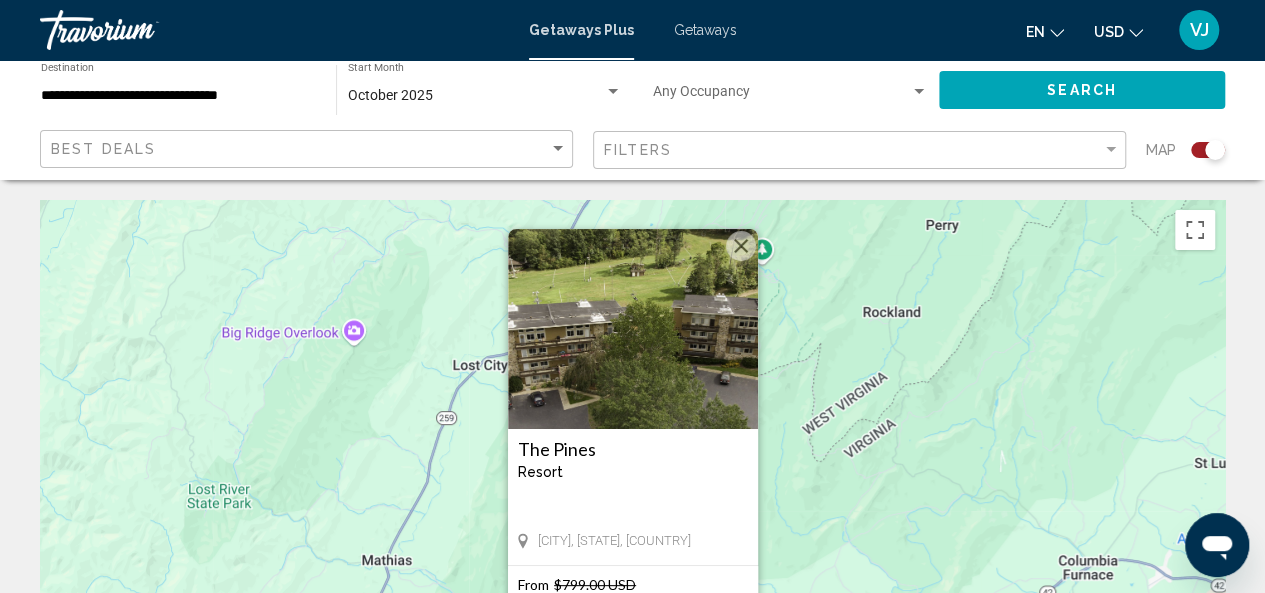 click at bounding box center [741, 246] 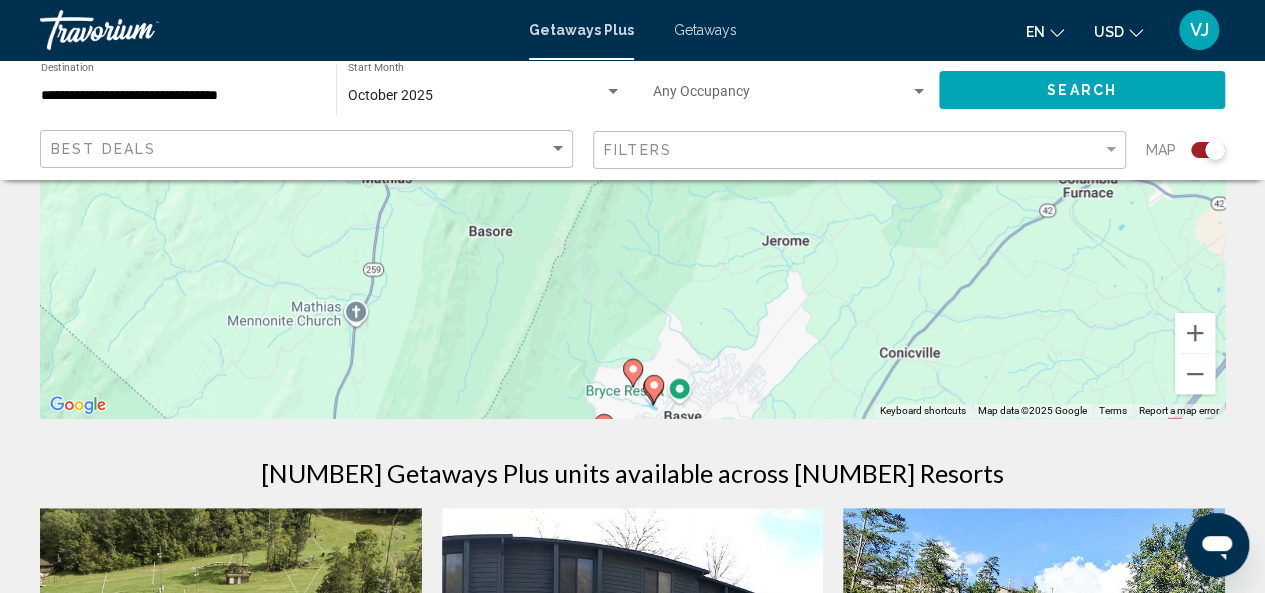 scroll, scrollTop: 493, scrollLeft: 0, axis: vertical 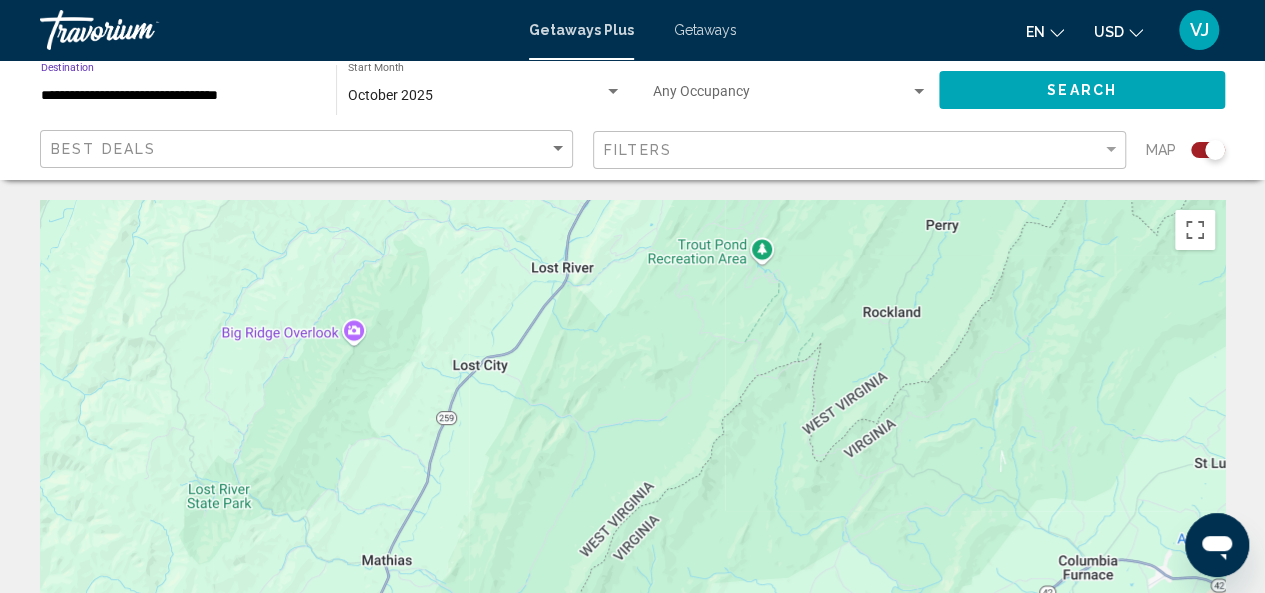 click on "**********" at bounding box center [178, 96] 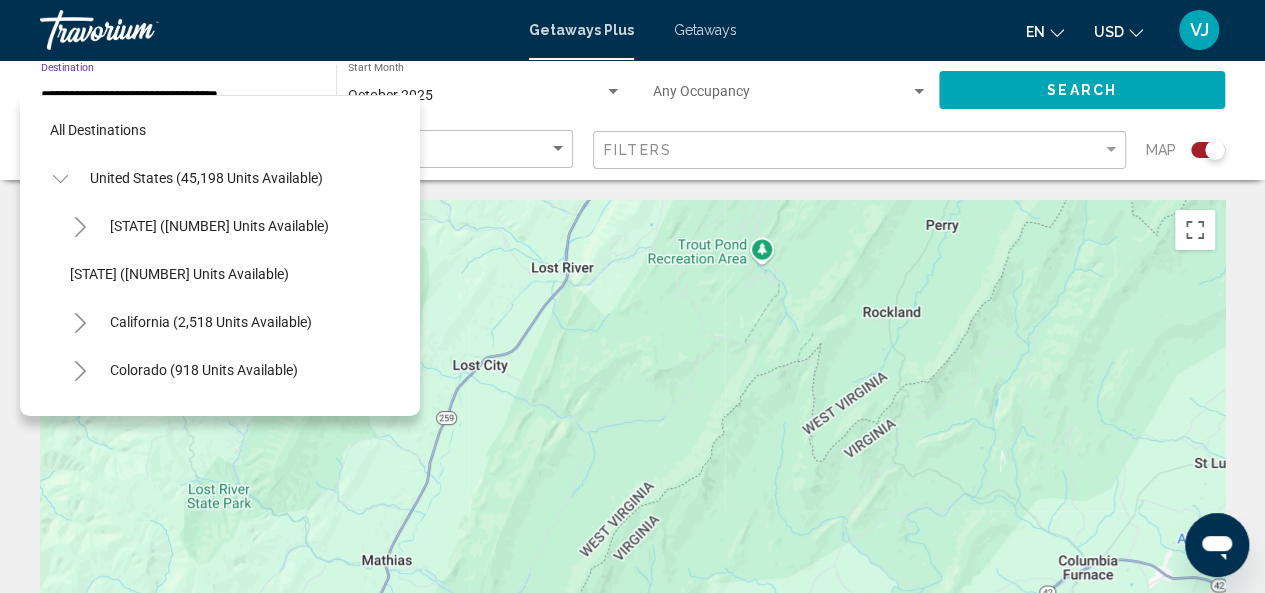 scroll, scrollTop: 1758, scrollLeft: 0, axis: vertical 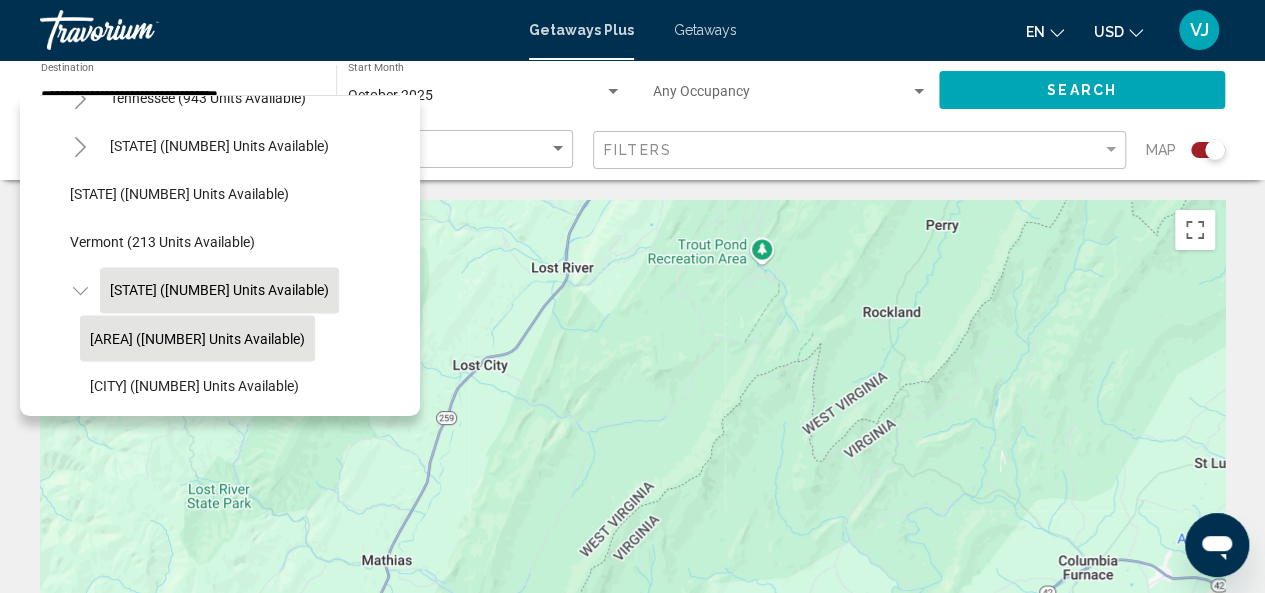 click on "[STATE] ([NUMBER] units available)" 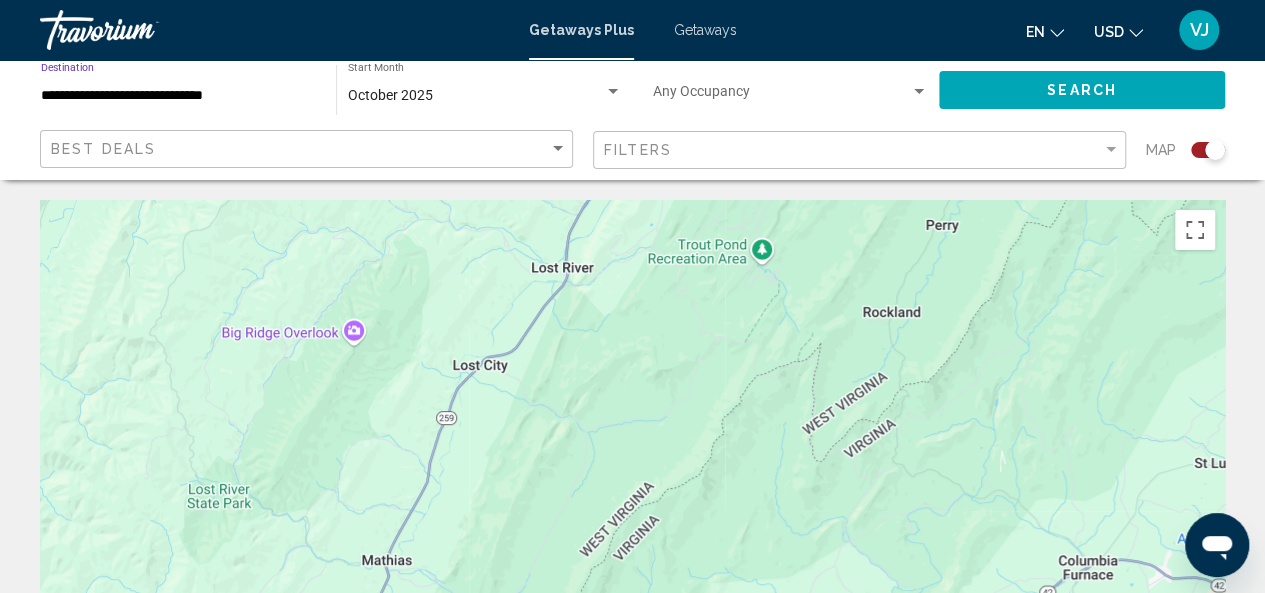 click on "Search" 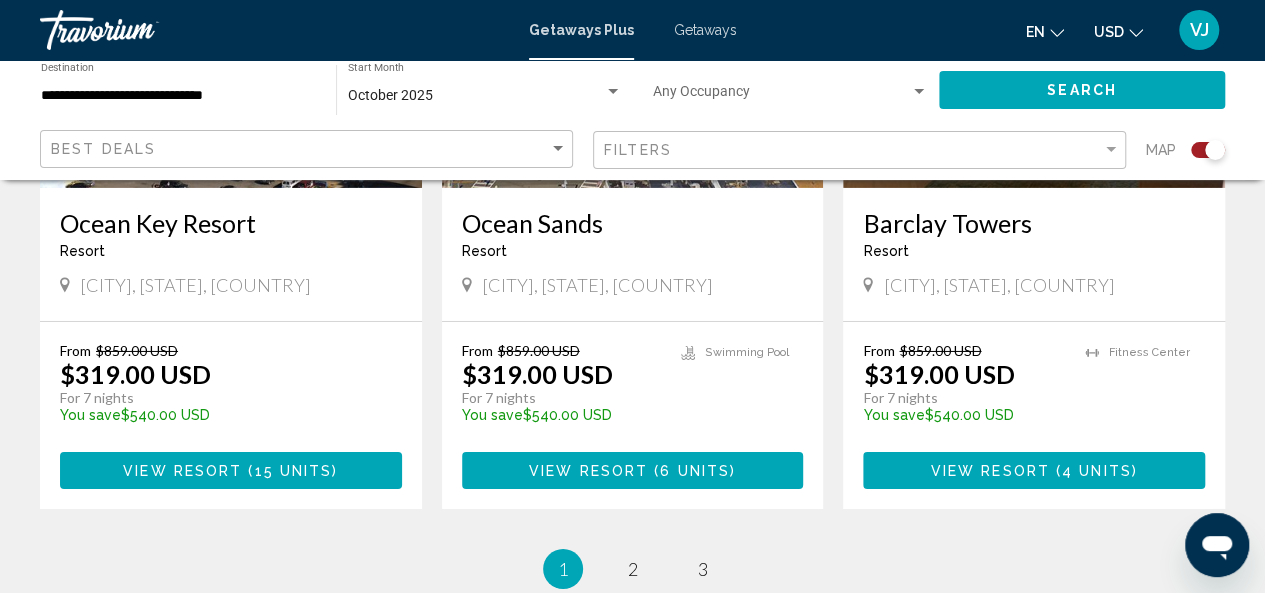 scroll, scrollTop: 3400, scrollLeft: 0, axis: vertical 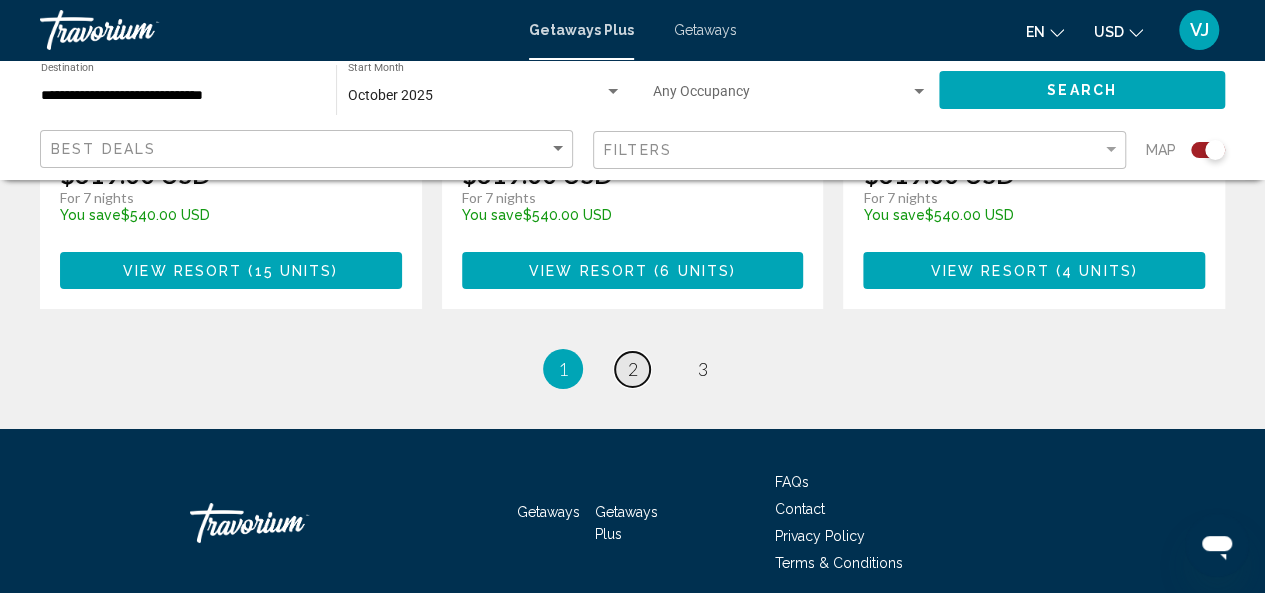 click on "2" at bounding box center [633, 369] 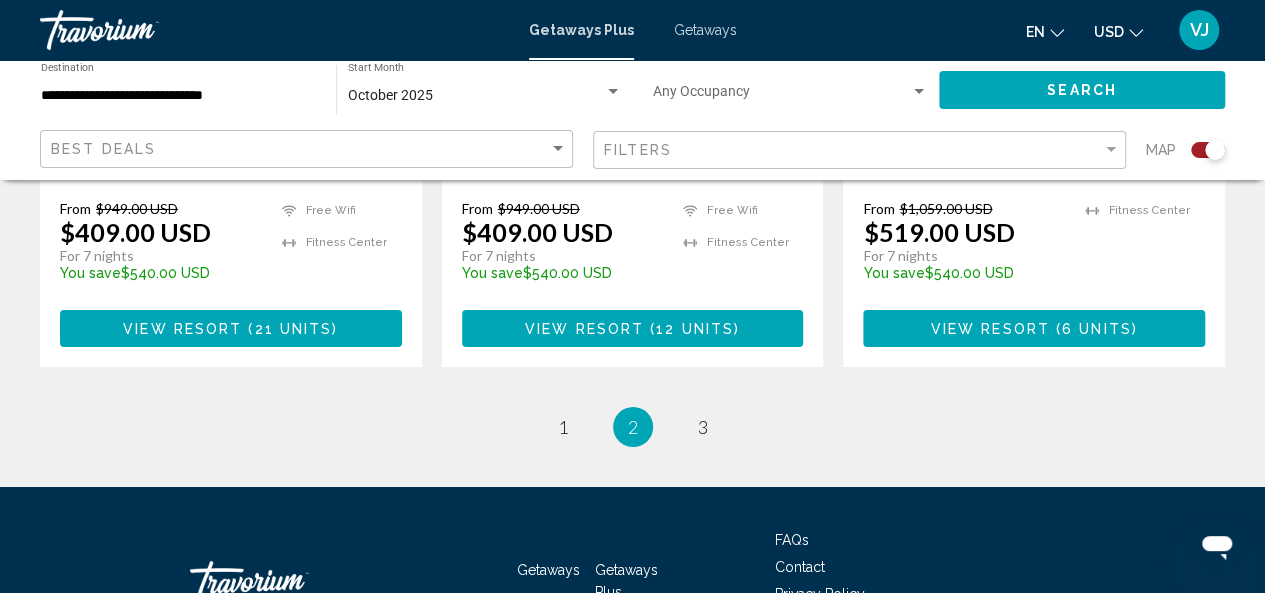 scroll, scrollTop: 3400, scrollLeft: 0, axis: vertical 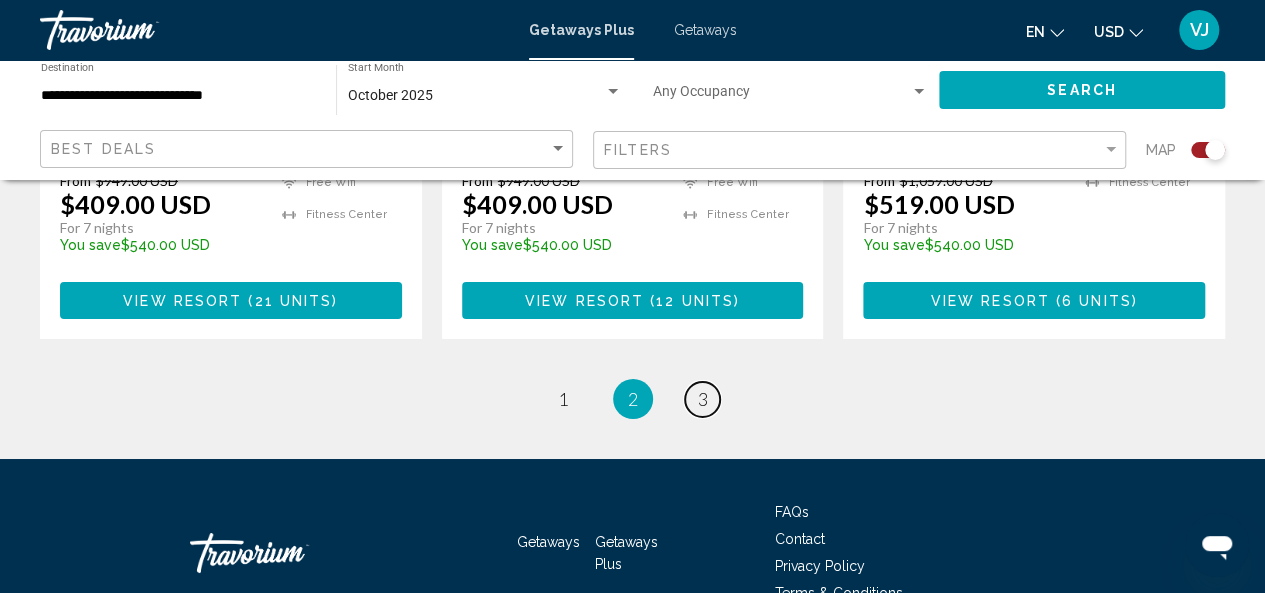 click on "3" at bounding box center (703, 399) 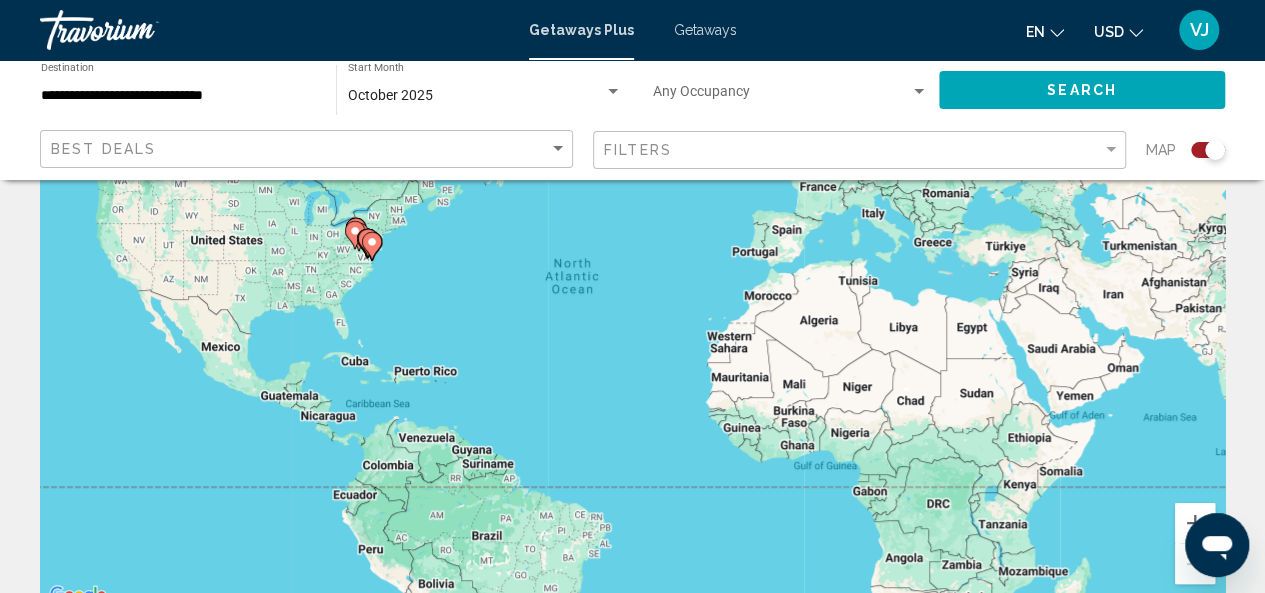 scroll, scrollTop: 100, scrollLeft: 0, axis: vertical 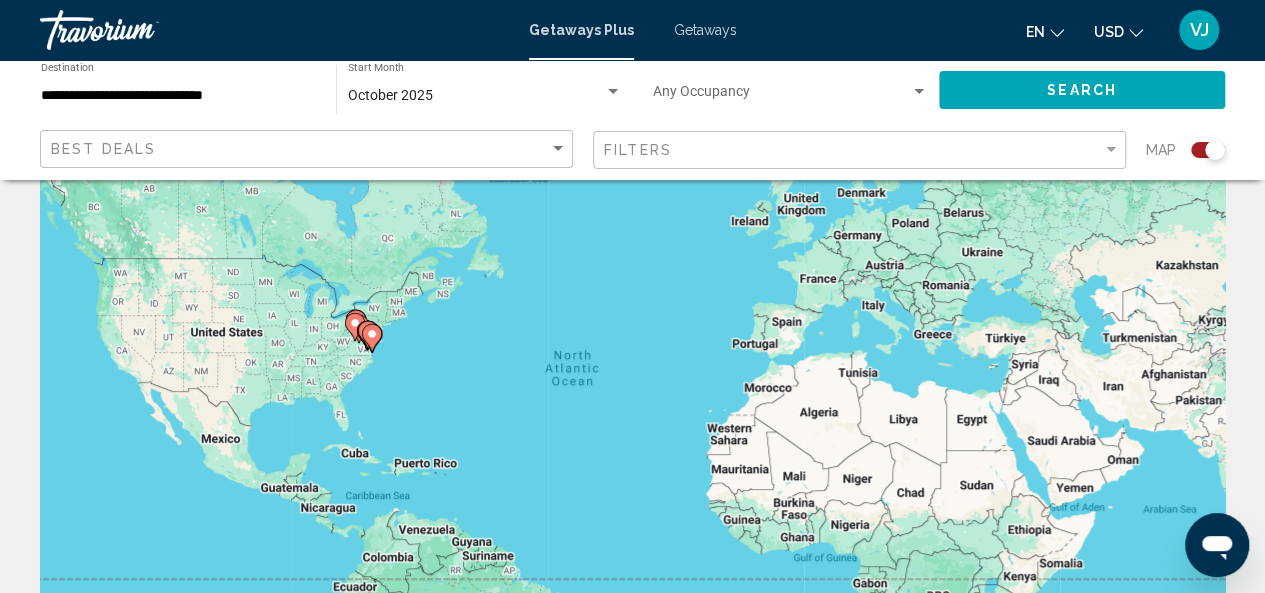 click on "**********" at bounding box center (178, 96) 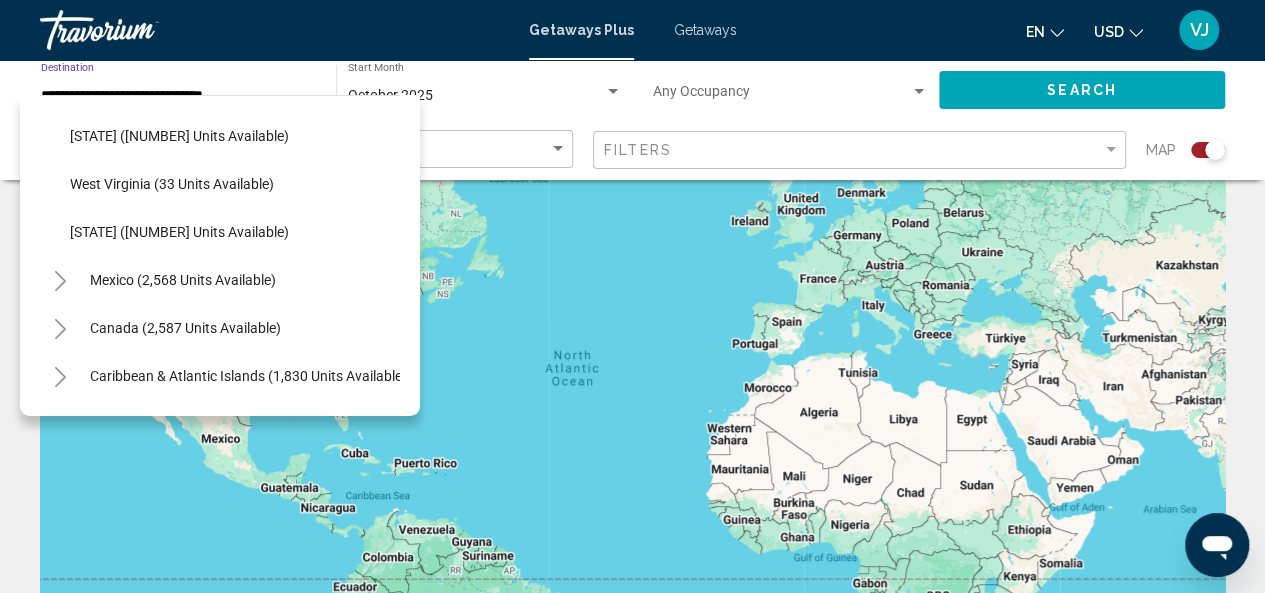 scroll, scrollTop: 1910, scrollLeft: 0, axis: vertical 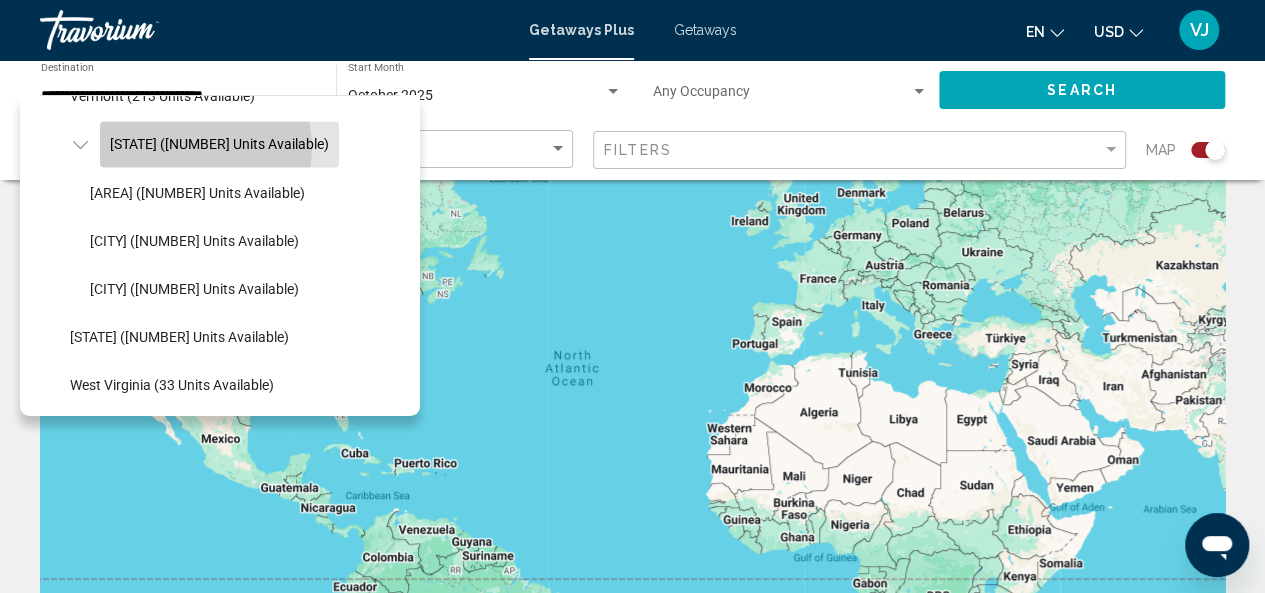 click on "[STATE] ([NUMBER] units available)" 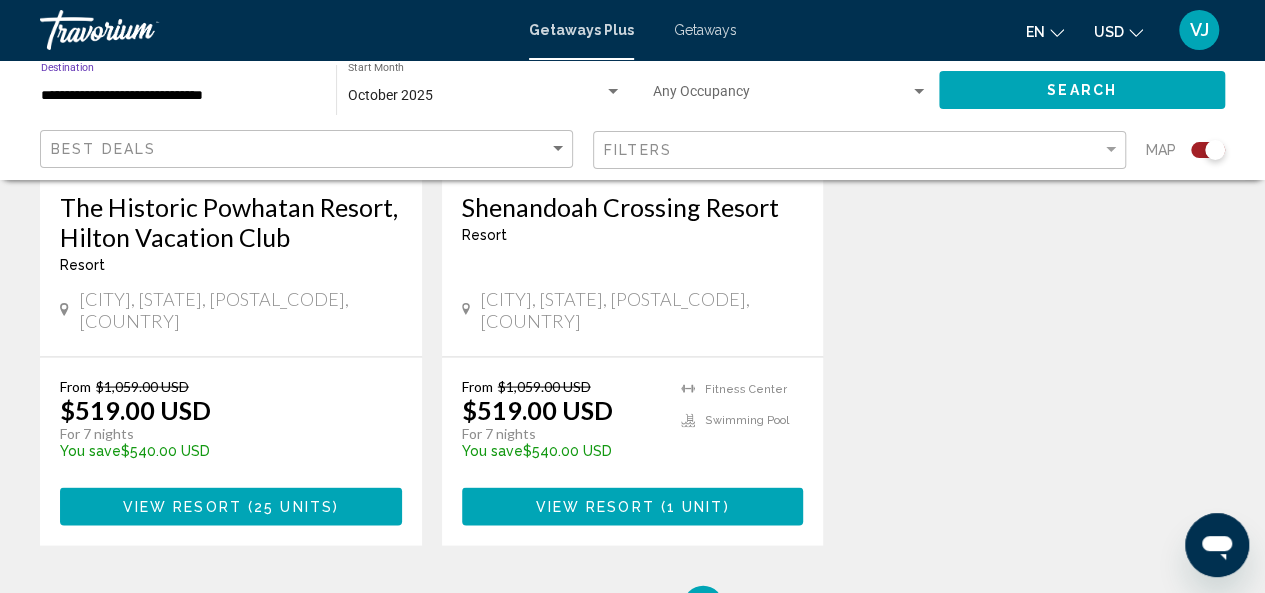 scroll, scrollTop: 1900, scrollLeft: 0, axis: vertical 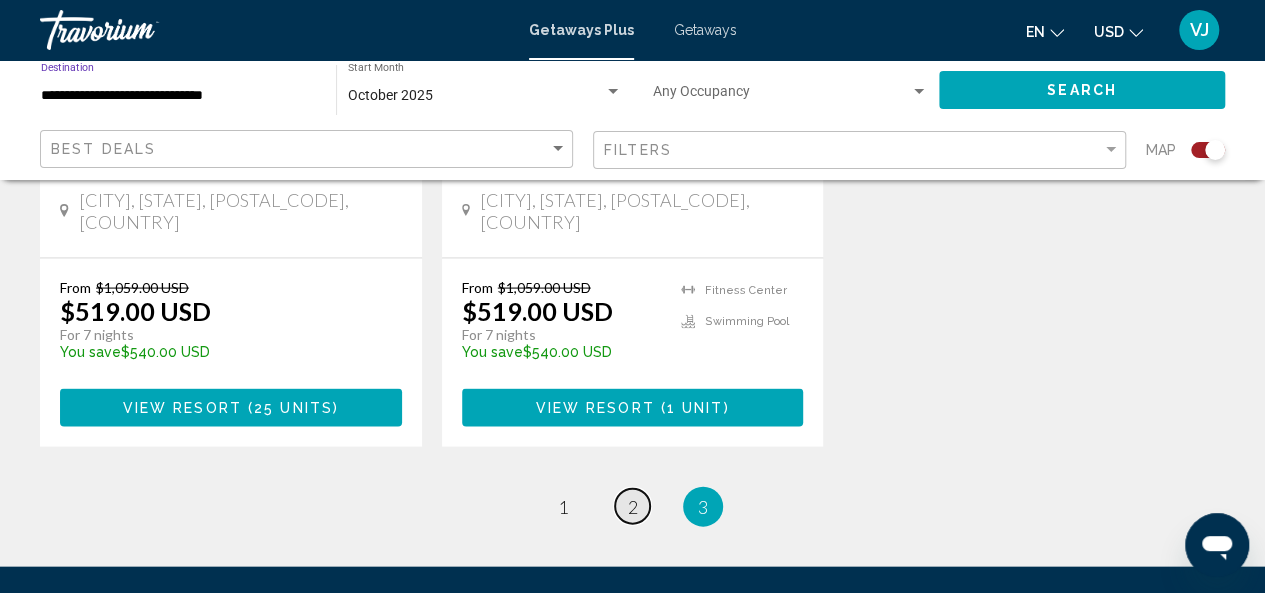 click on "page  2" at bounding box center (632, 506) 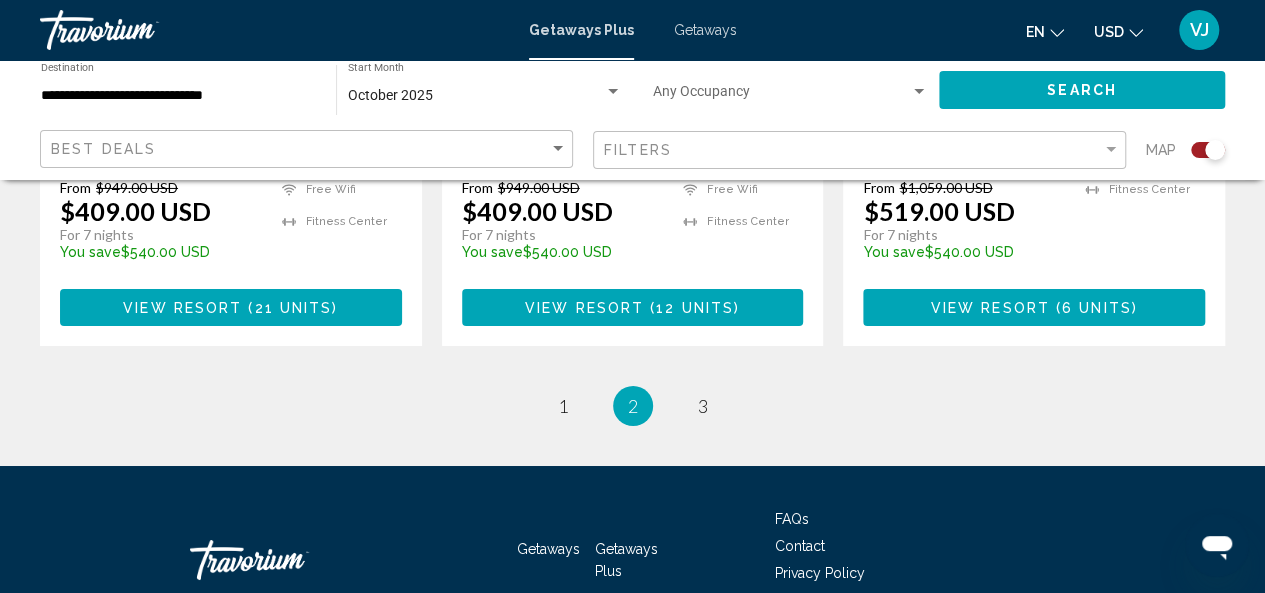 scroll, scrollTop: 3400, scrollLeft: 0, axis: vertical 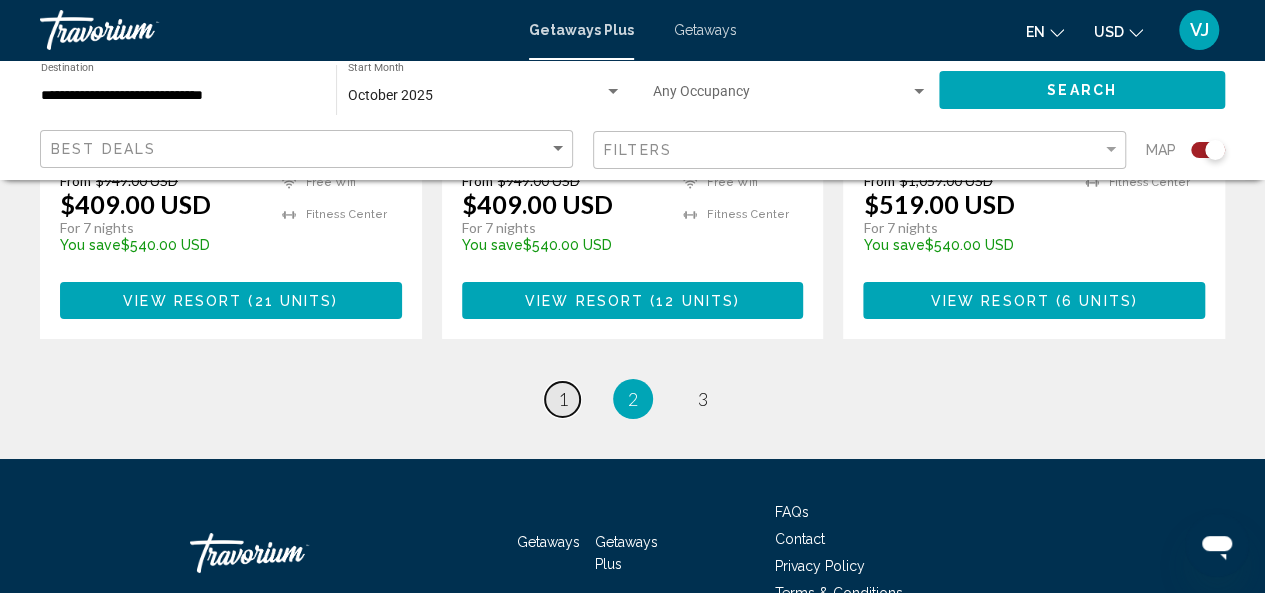 click on "page  1" at bounding box center (562, 399) 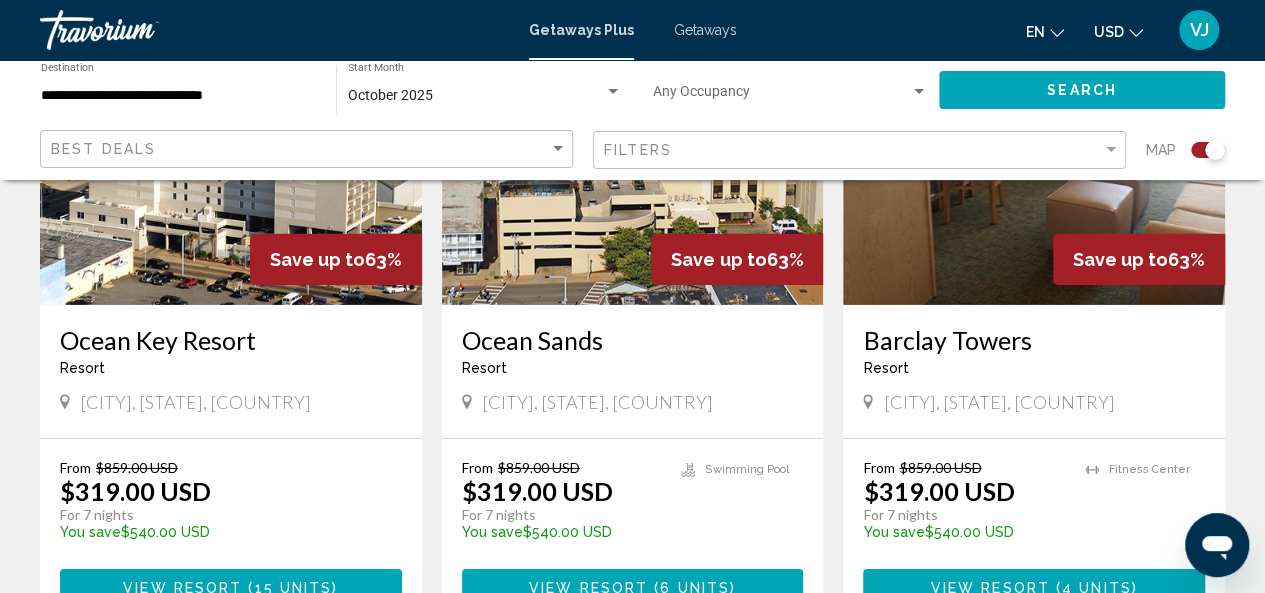 scroll, scrollTop: 2900, scrollLeft: 0, axis: vertical 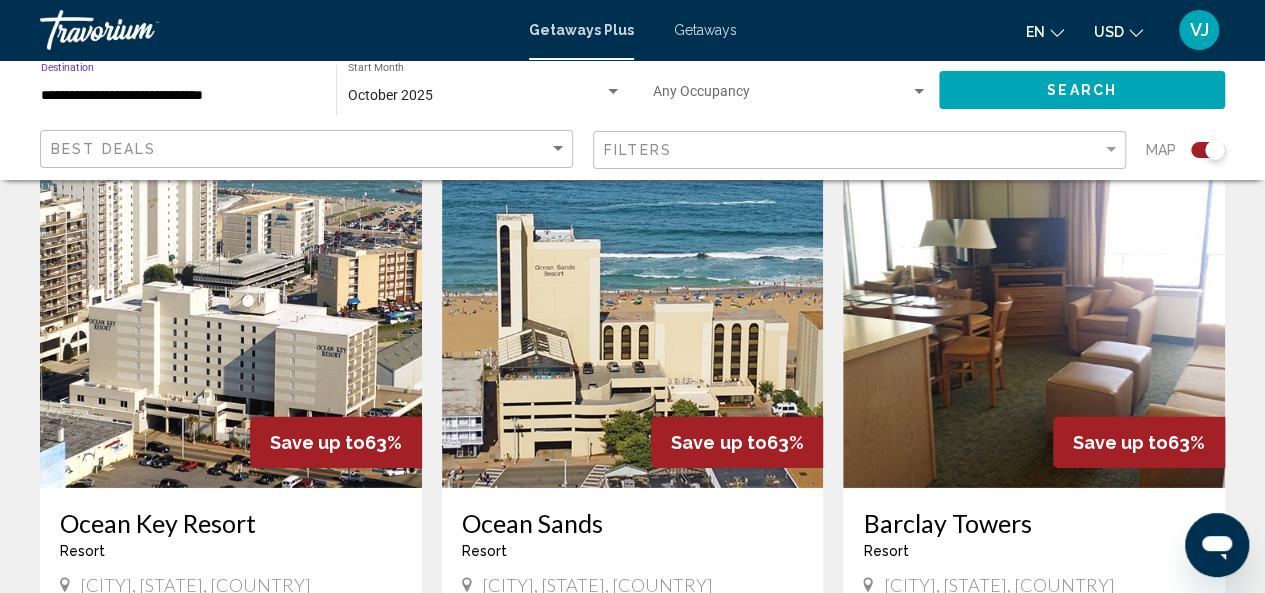 click on "**********" at bounding box center [178, 96] 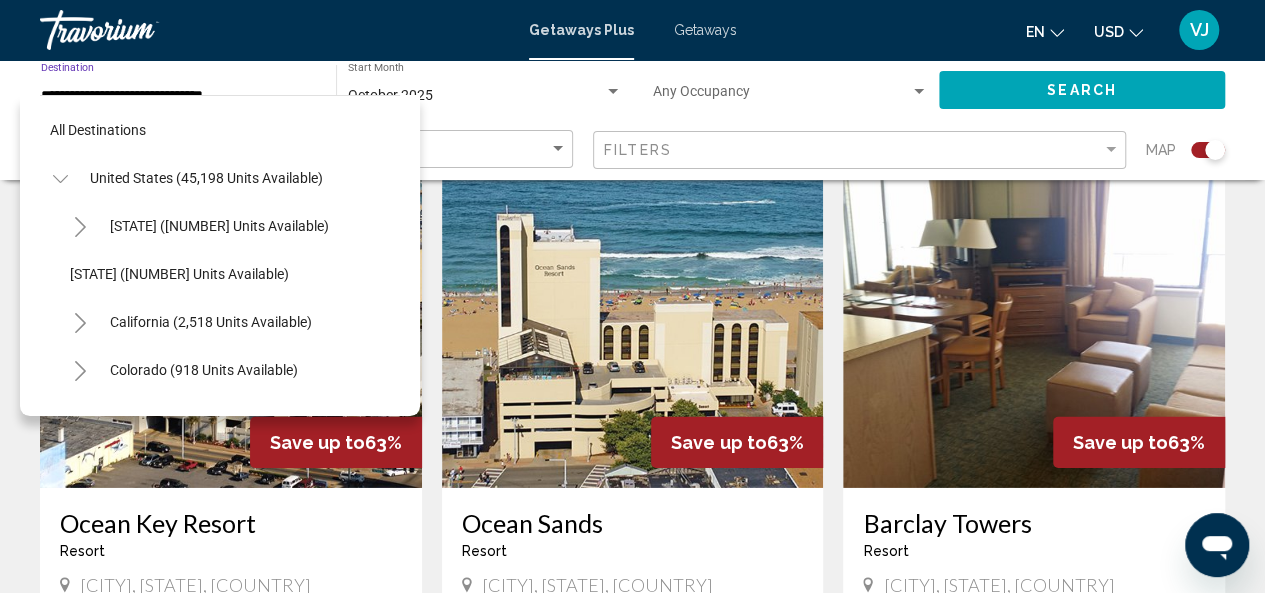 scroll, scrollTop: 1710, scrollLeft: 0, axis: vertical 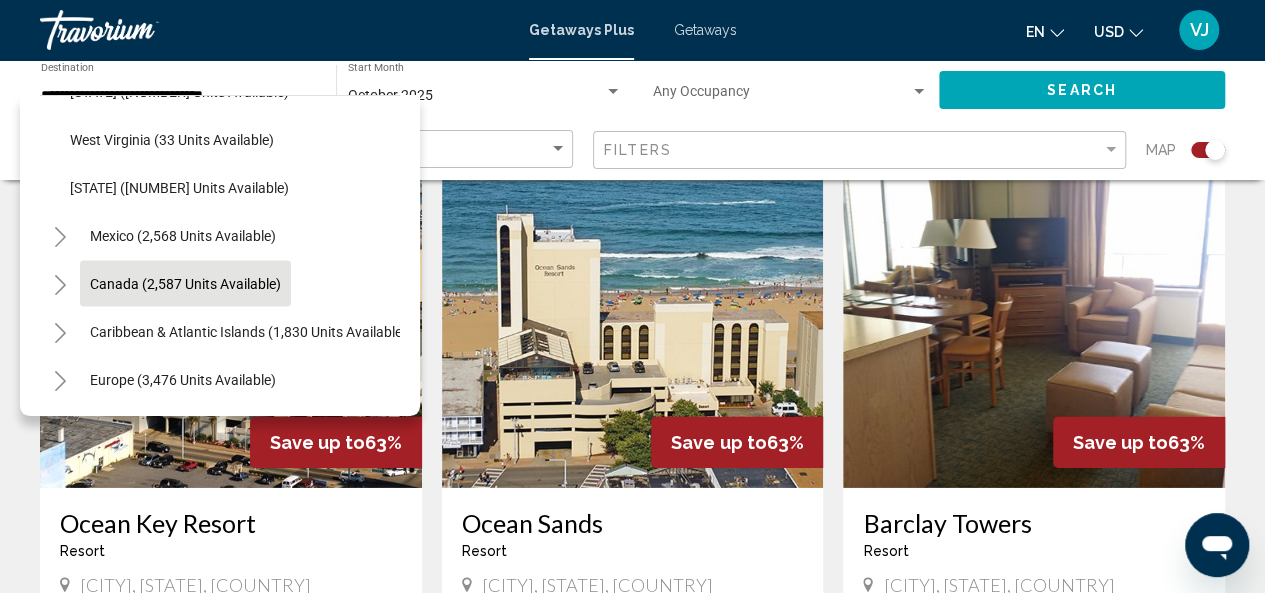 click on "Canada (2,587 units available)" at bounding box center [248, 332] 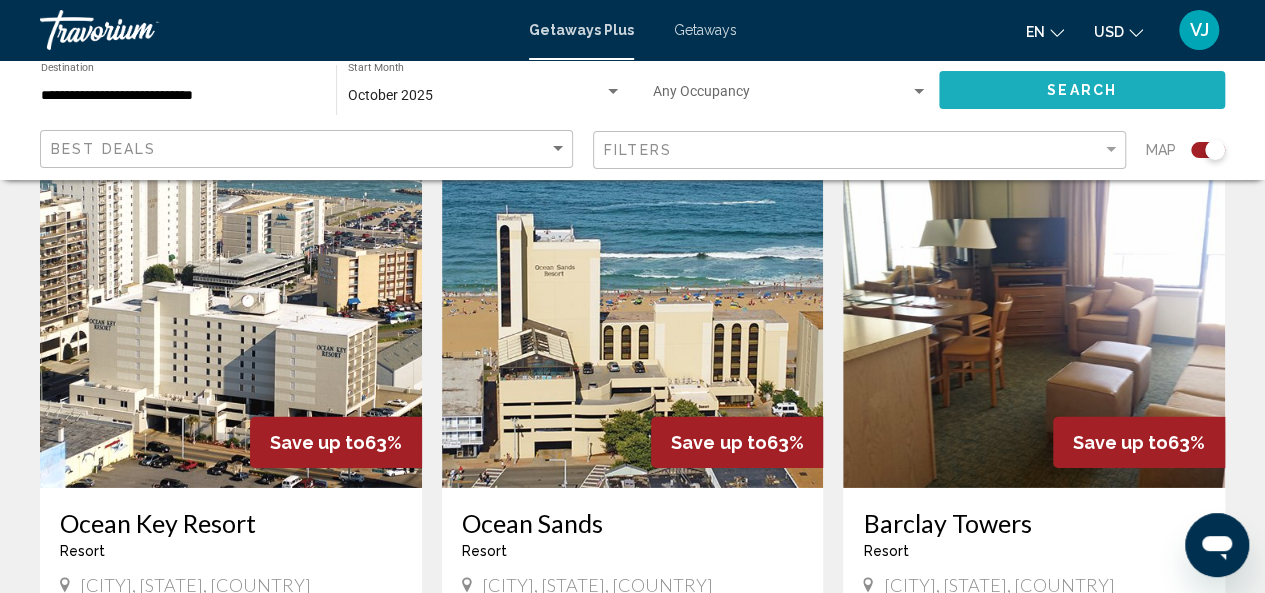 click on "Search" 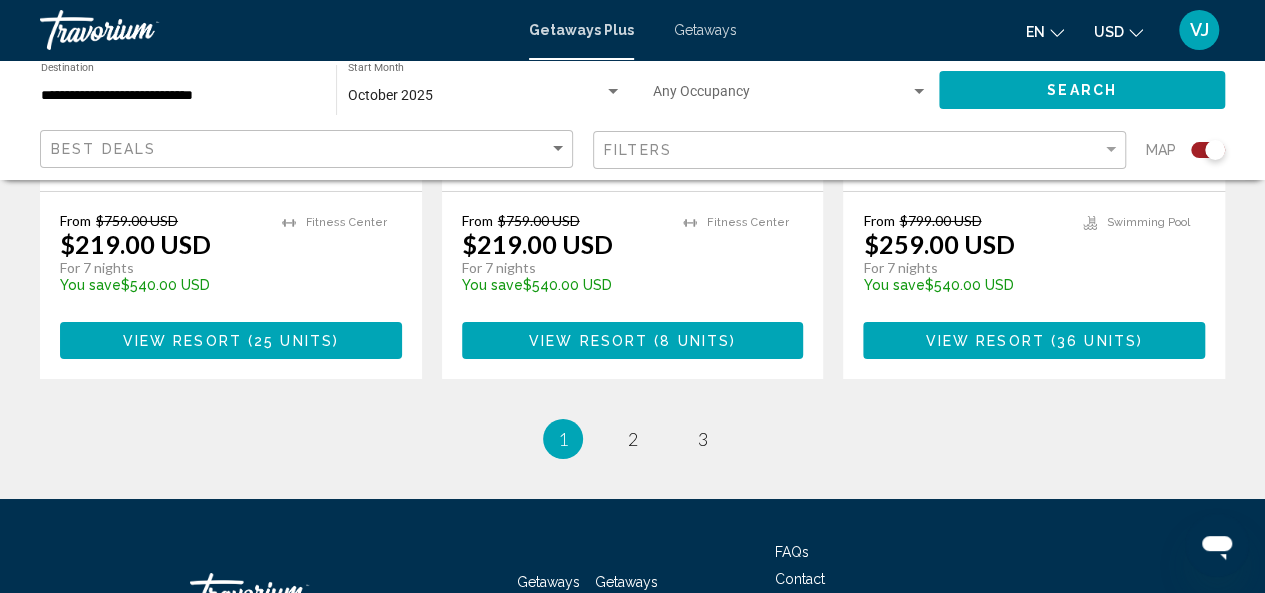 scroll, scrollTop: 3400, scrollLeft: 0, axis: vertical 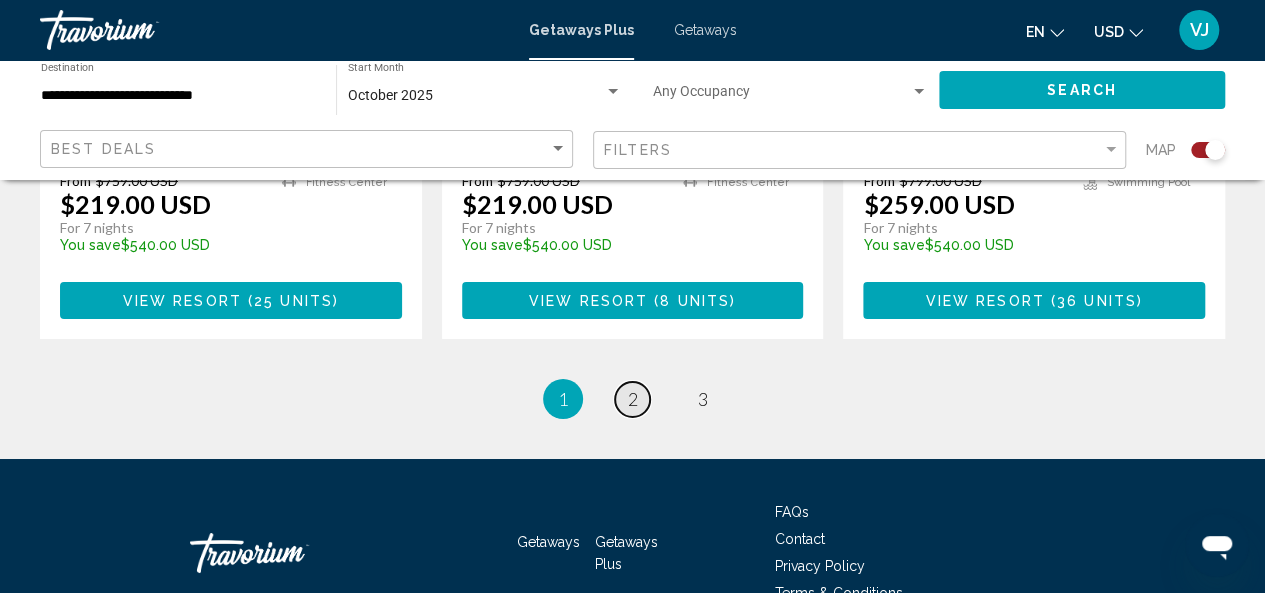 click on "2" at bounding box center [633, 399] 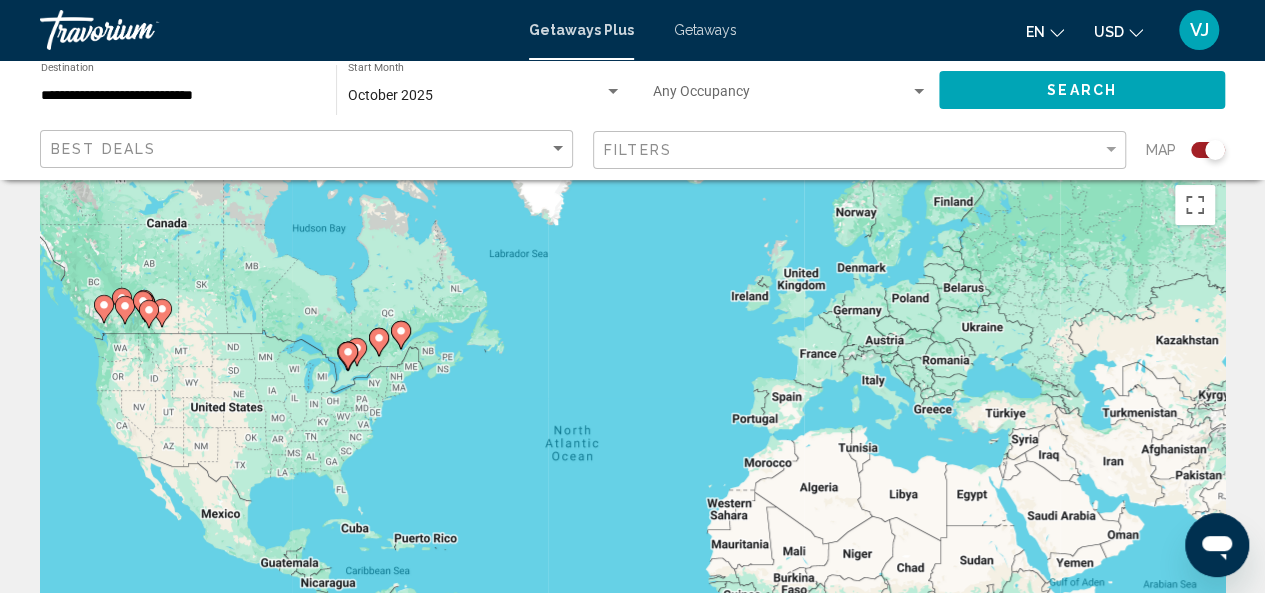 scroll, scrollTop: 0, scrollLeft: 0, axis: both 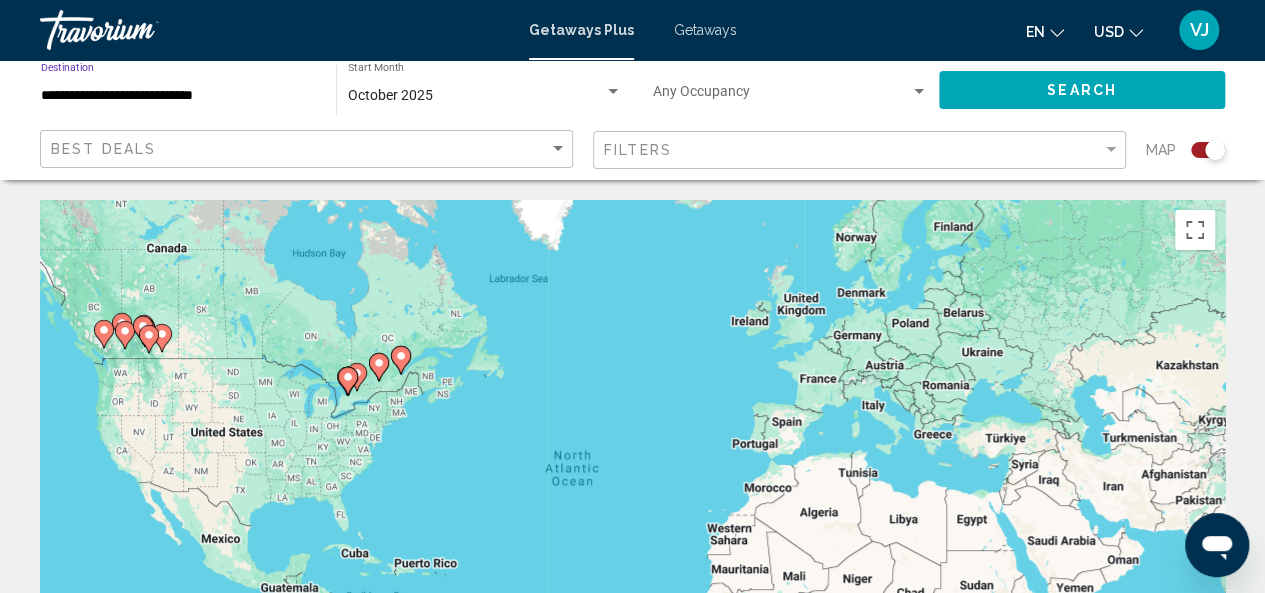 click on "**********" at bounding box center (178, 96) 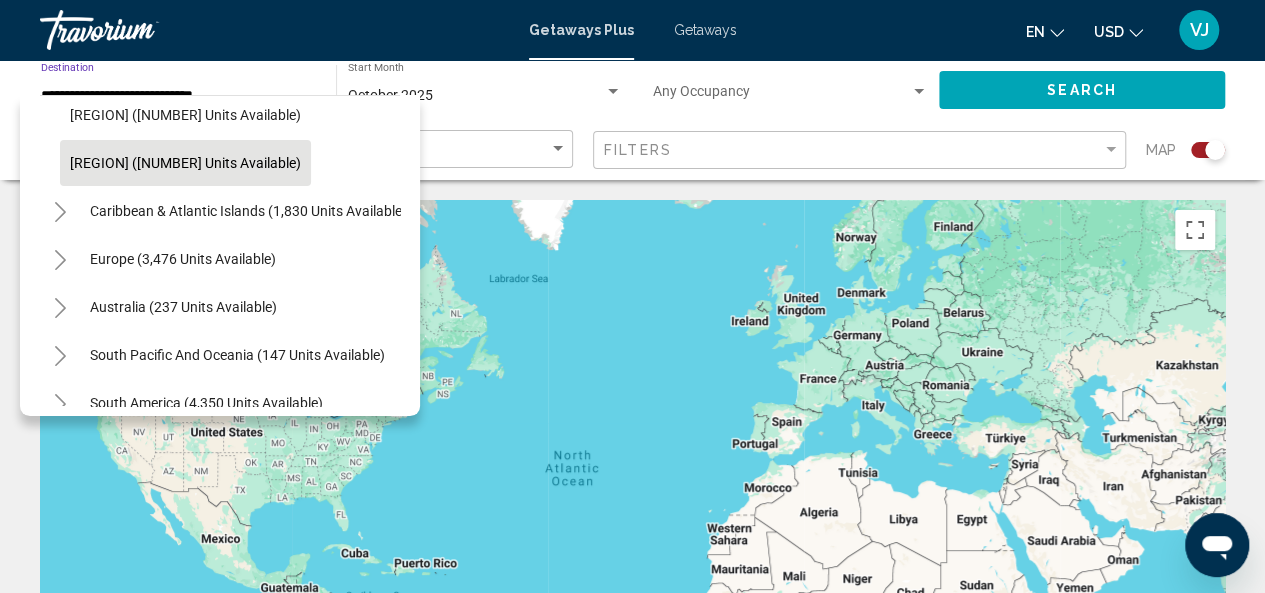 scroll, scrollTop: 230, scrollLeft: 0, axis: vertical 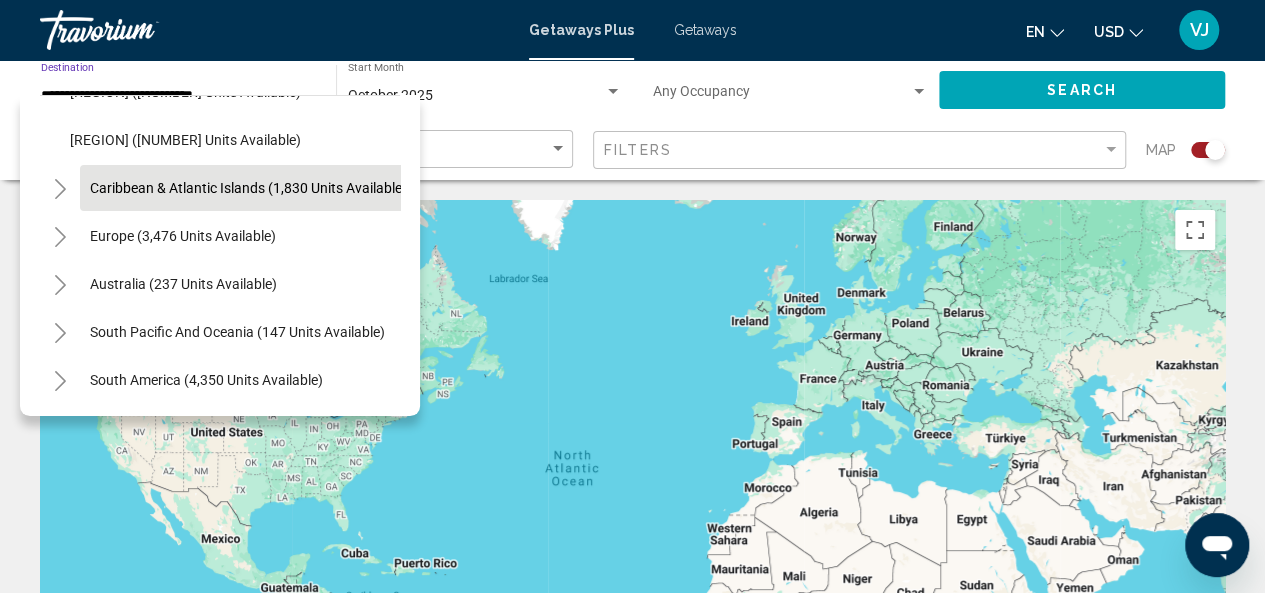 click on "Caribbean & Atlantic Islands (1,830 units available)" at bounding box center [183, 236] 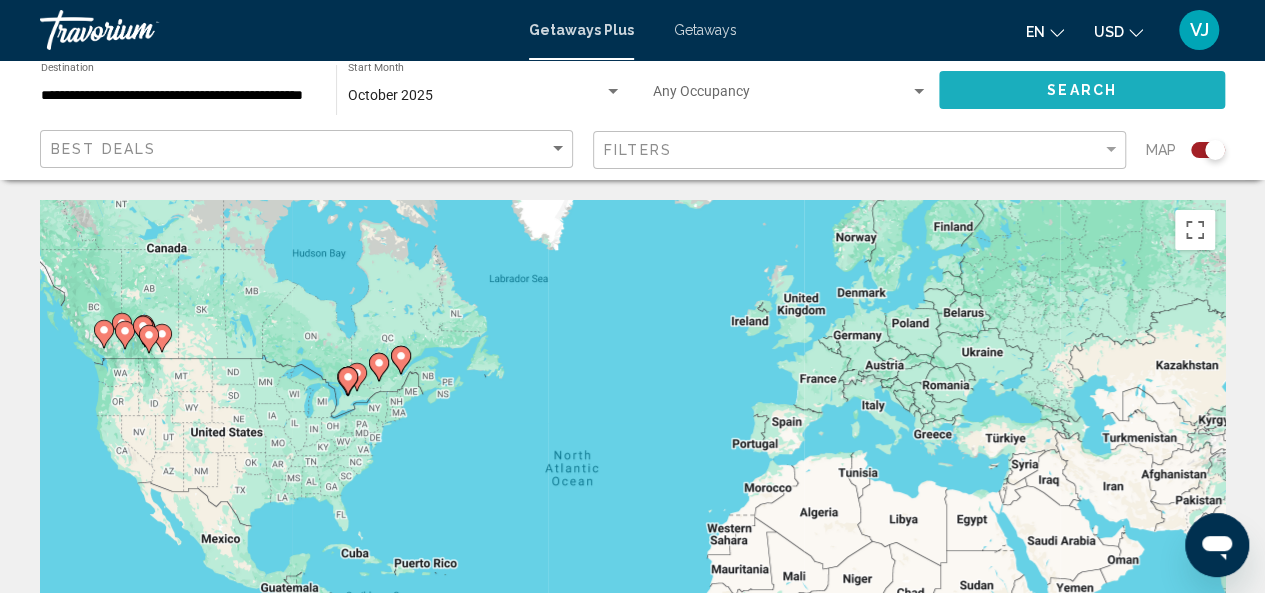 click on "Search" 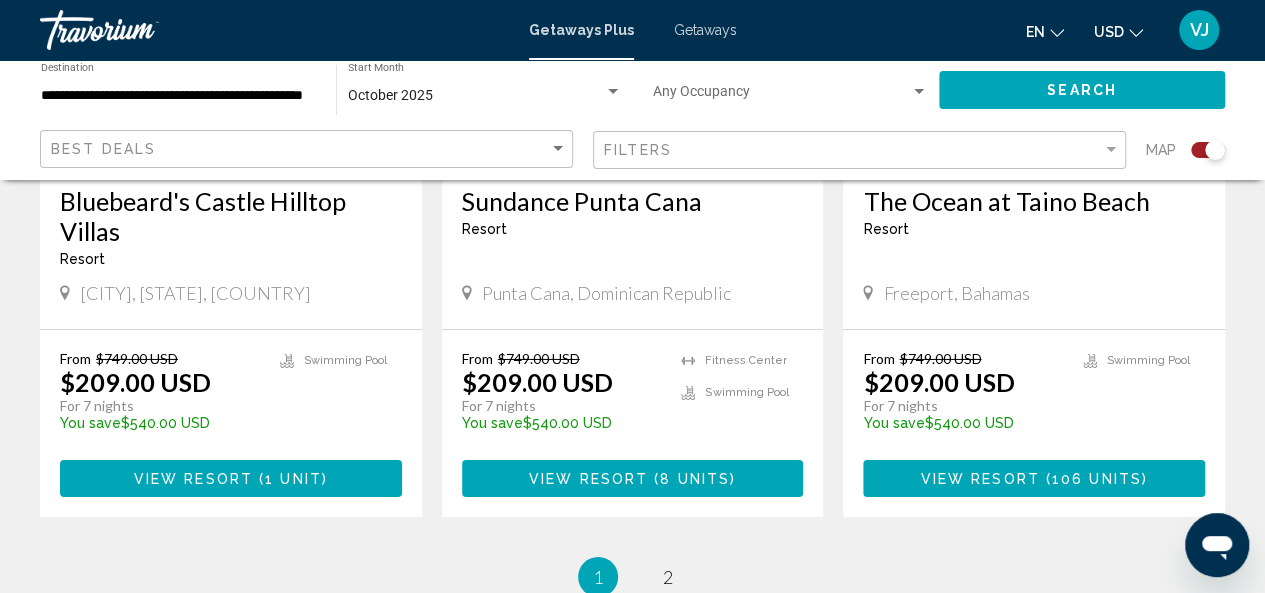 scroll, scrollTop: 3400, scrollLeft: 0, axis: vertical 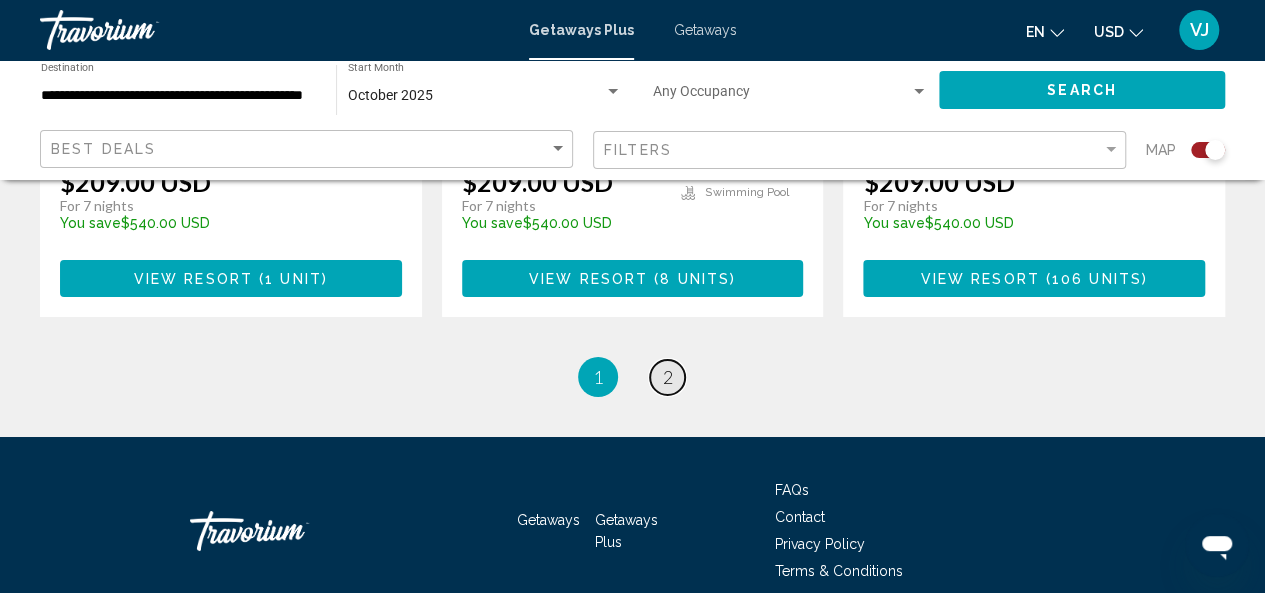 click on "2" at bounding box center [668, 377] 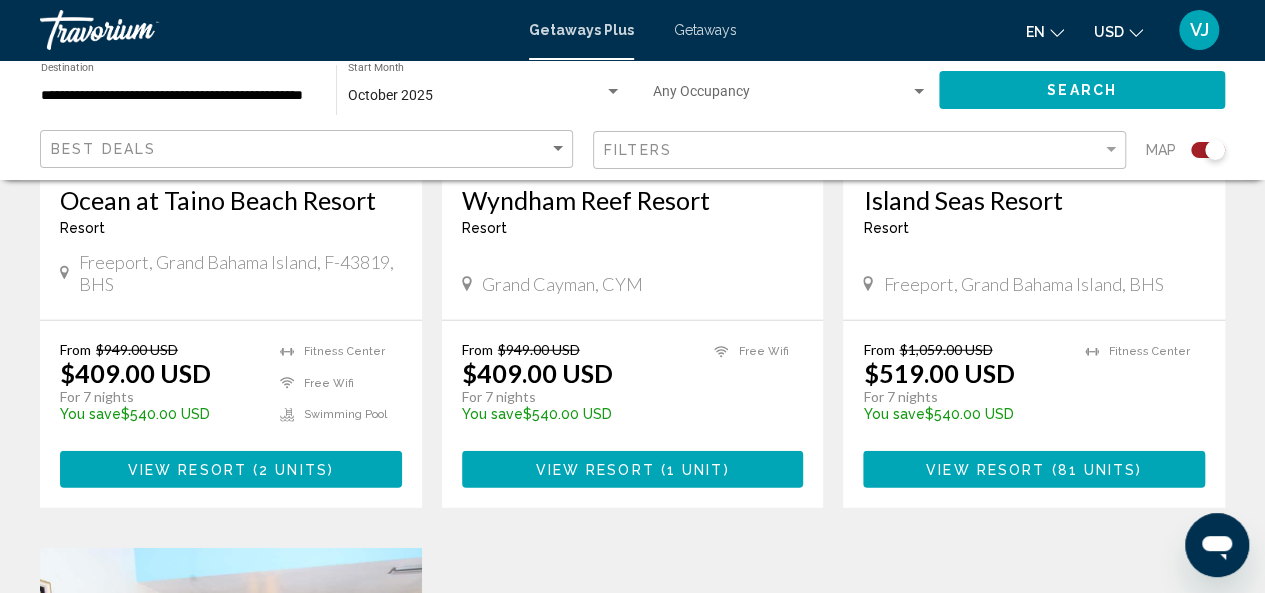 scroll, scrollTop: 2500, scrollLeft: 0, axis: vertical 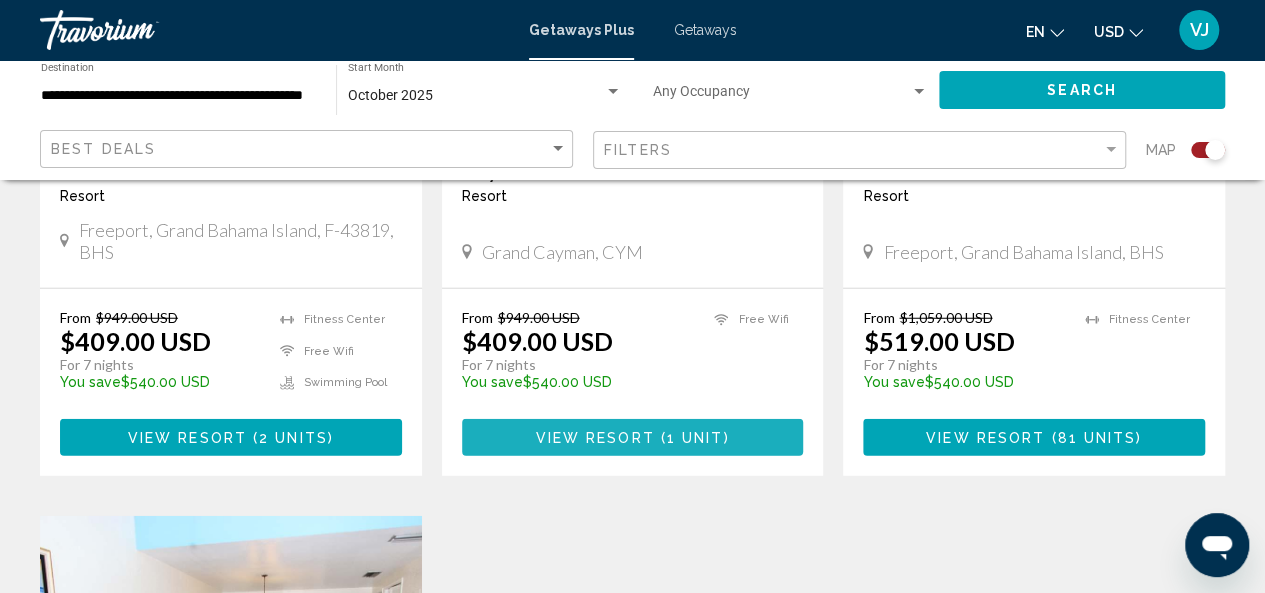 click on "View Resort" at bounding box center [594, 438] 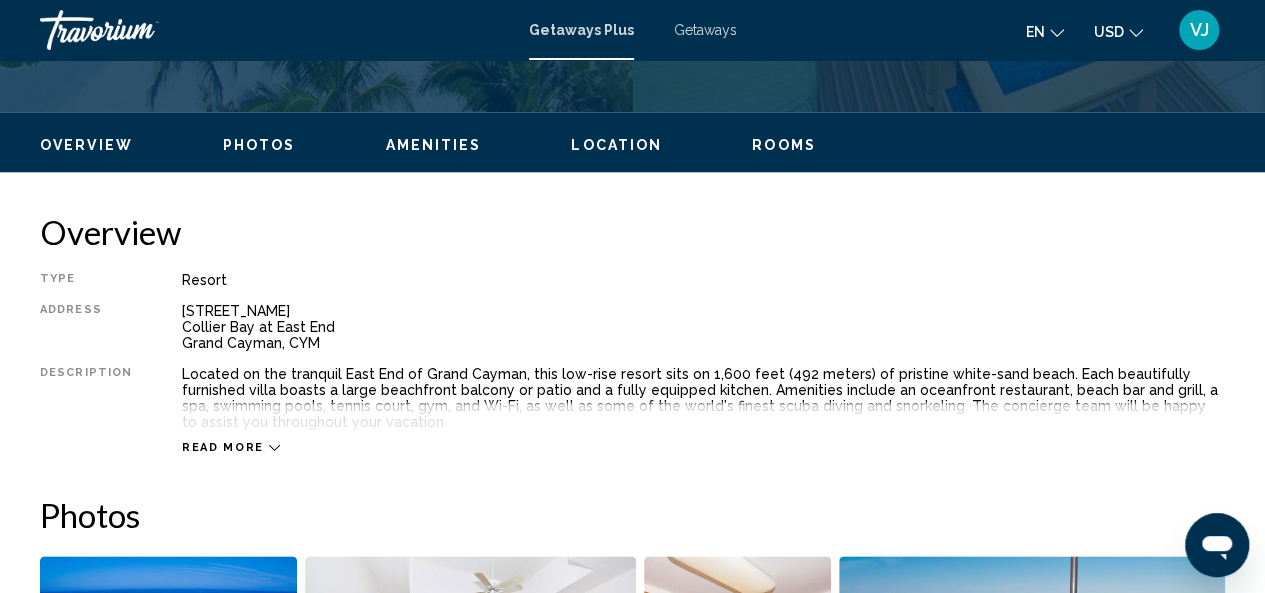 scroll, scrollTop: 938, scrollLeft: 0, axis: vertical 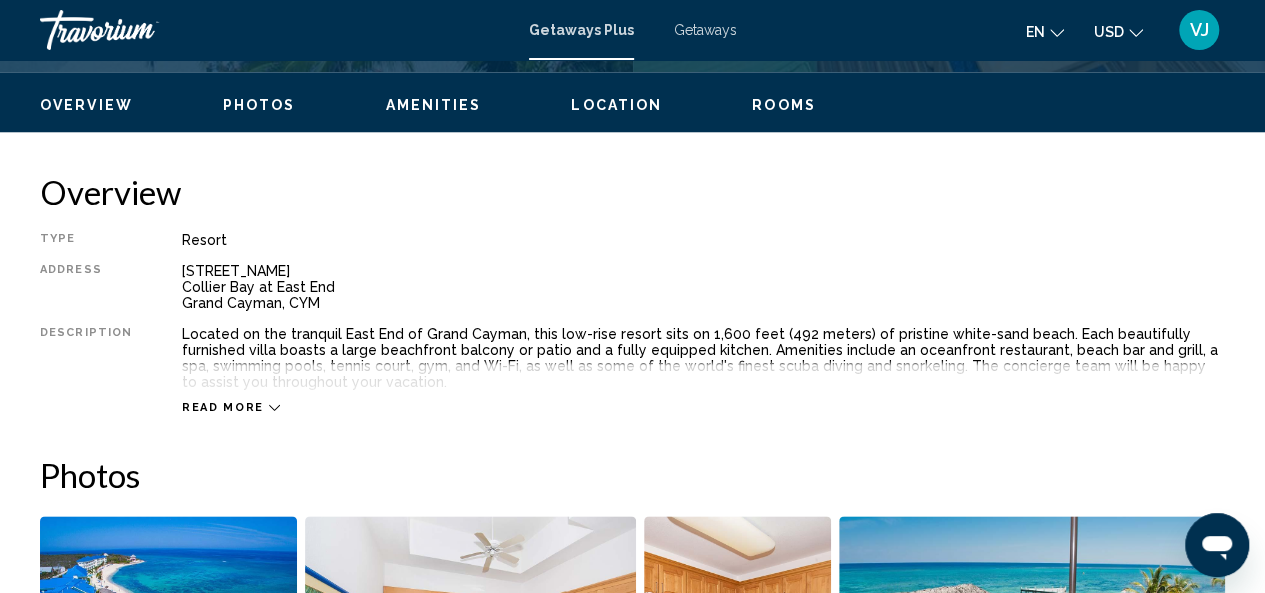 click 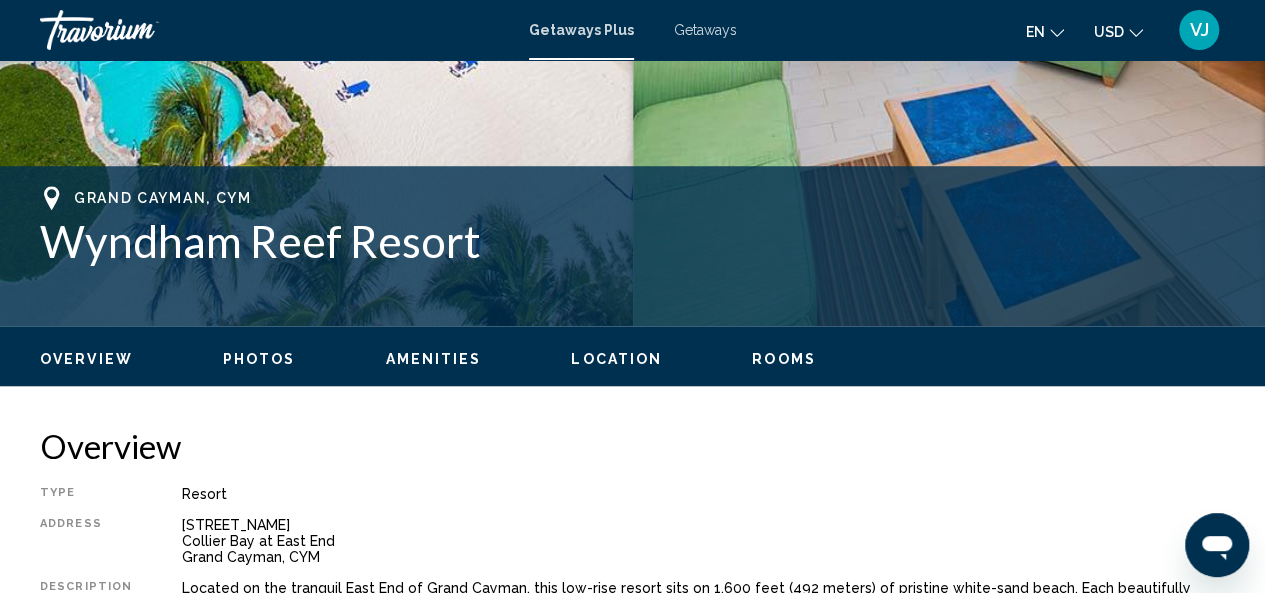 scroll, scrollTop: 638, scrollLeft: 0, axis: vertical 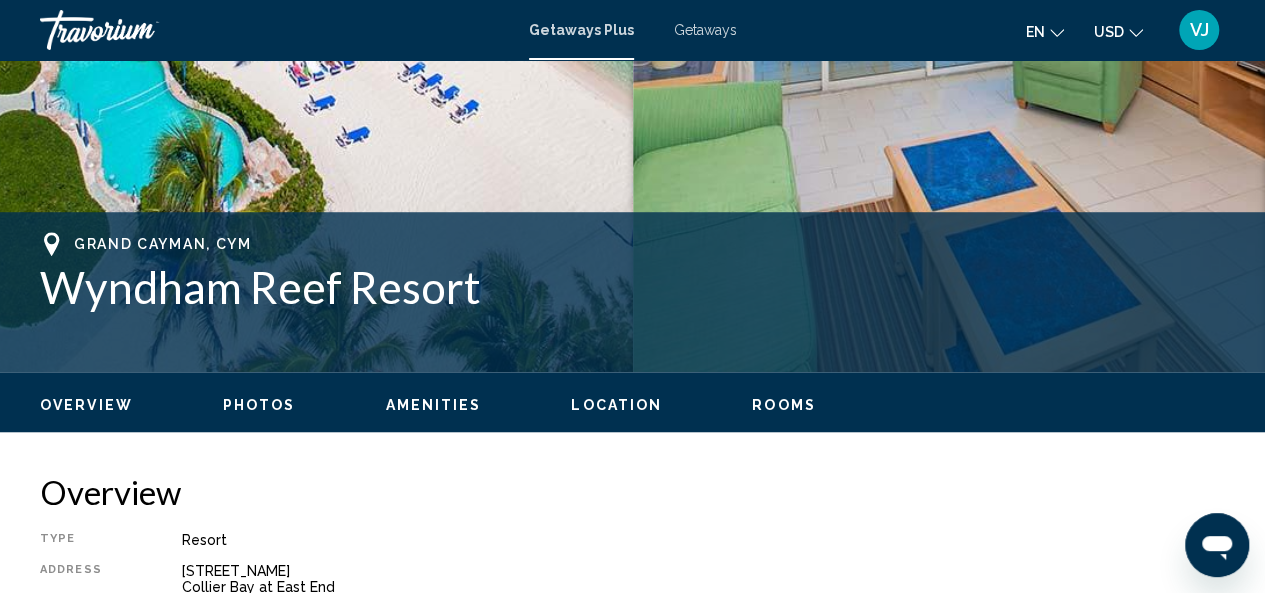 click on "Rooms" at bounding box center (784, 405) 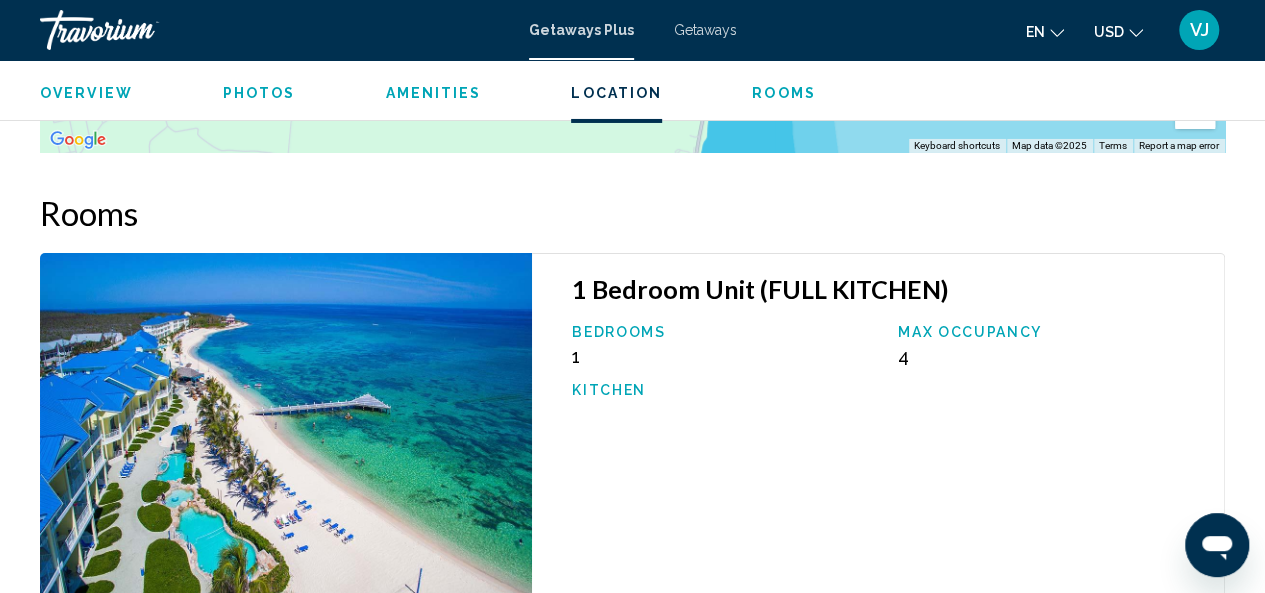 scroll, scrollTop: 3476, scrollLeft: 0, axis: vertical 